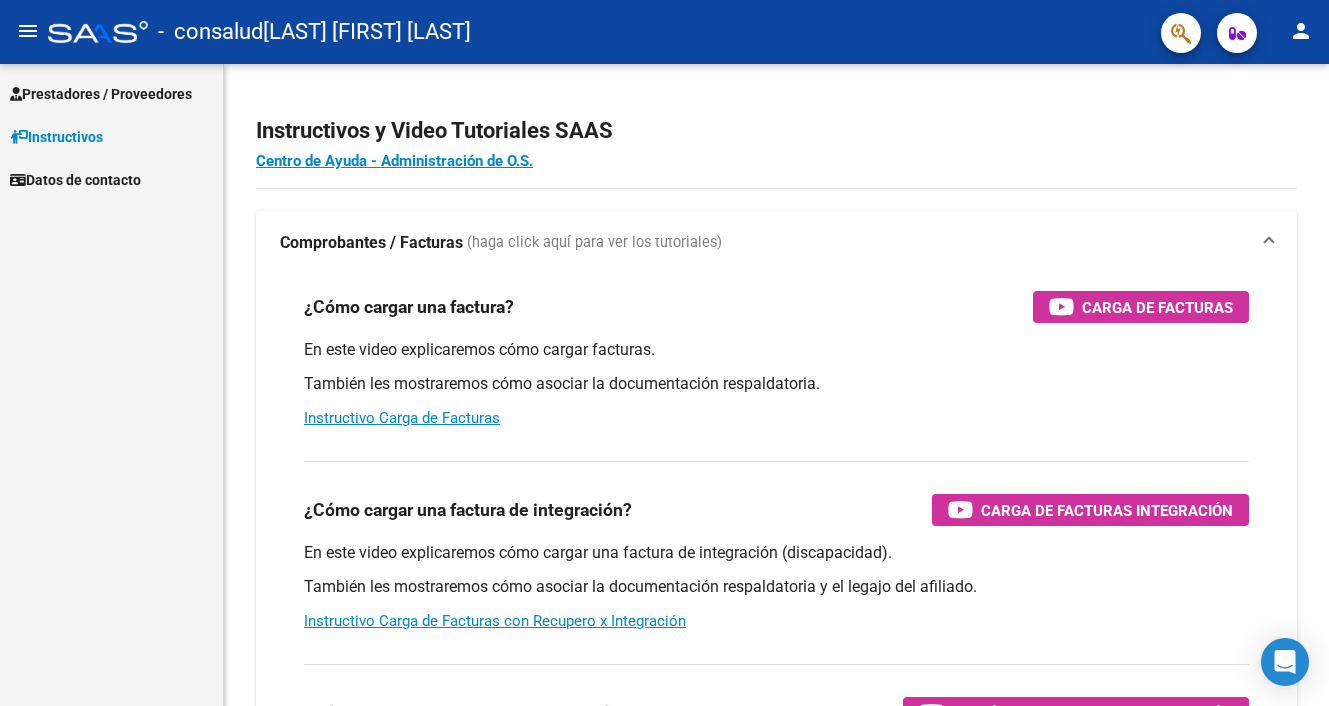 scroll, scrollTop: 0, scrollLeft: 0, axis: both 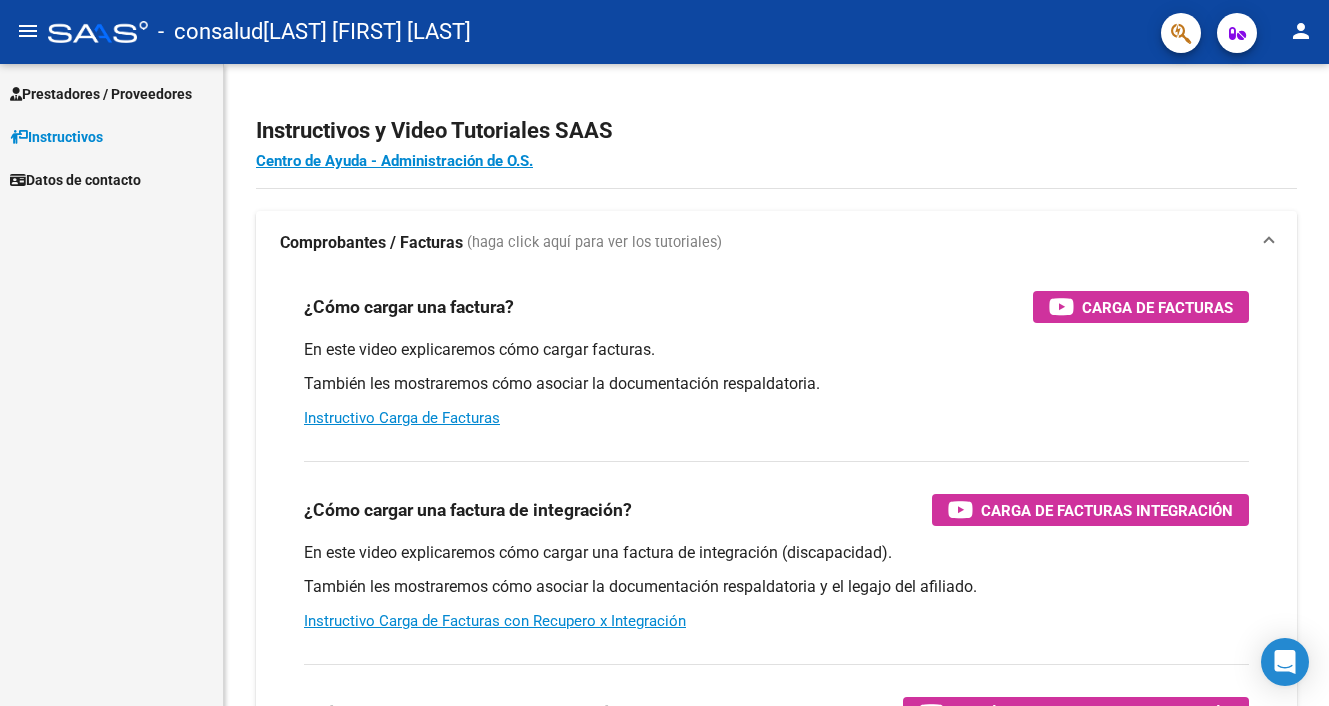 click on "Prestadores / Proveedores" at bounding box center [101, 94] 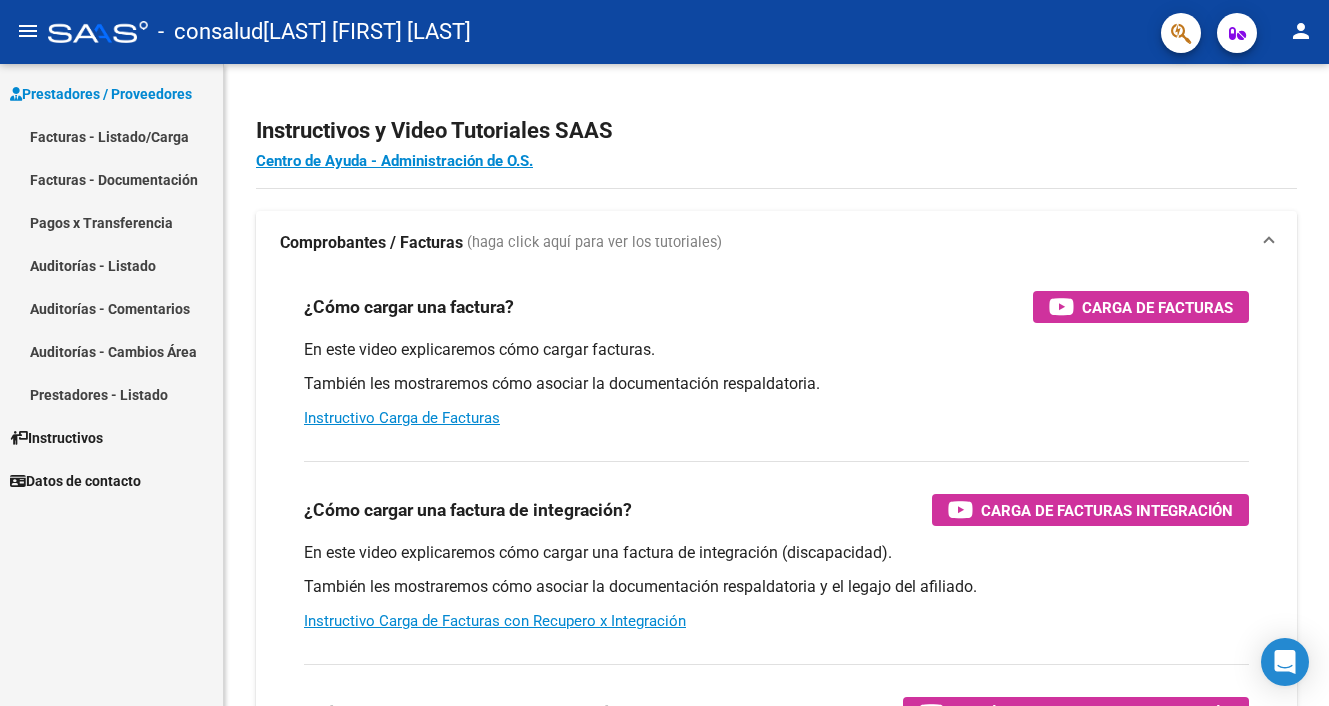 click on "Facturas - Listado/Carga" at bounding box center (111, 136) 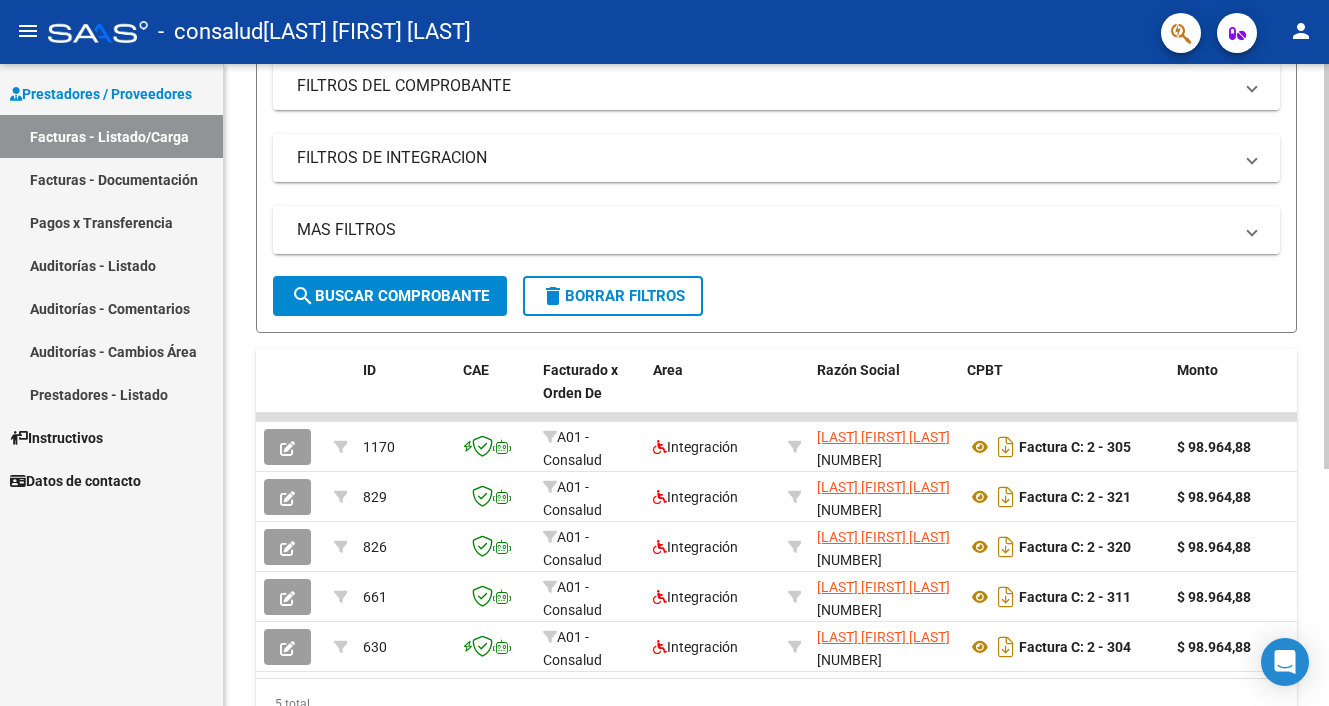 scroll, scrollTop: 376, scrollLeft: 0, axis: vertical 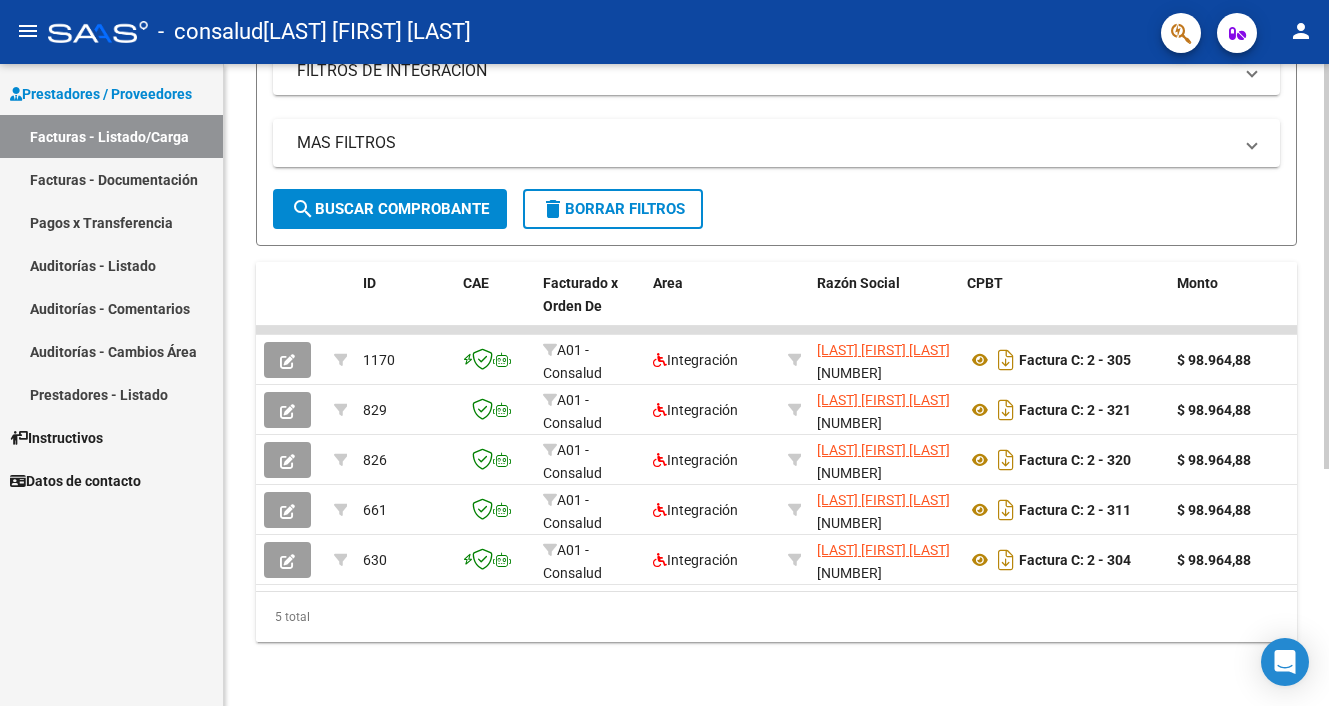 click on "search  Buscar Comprobante" 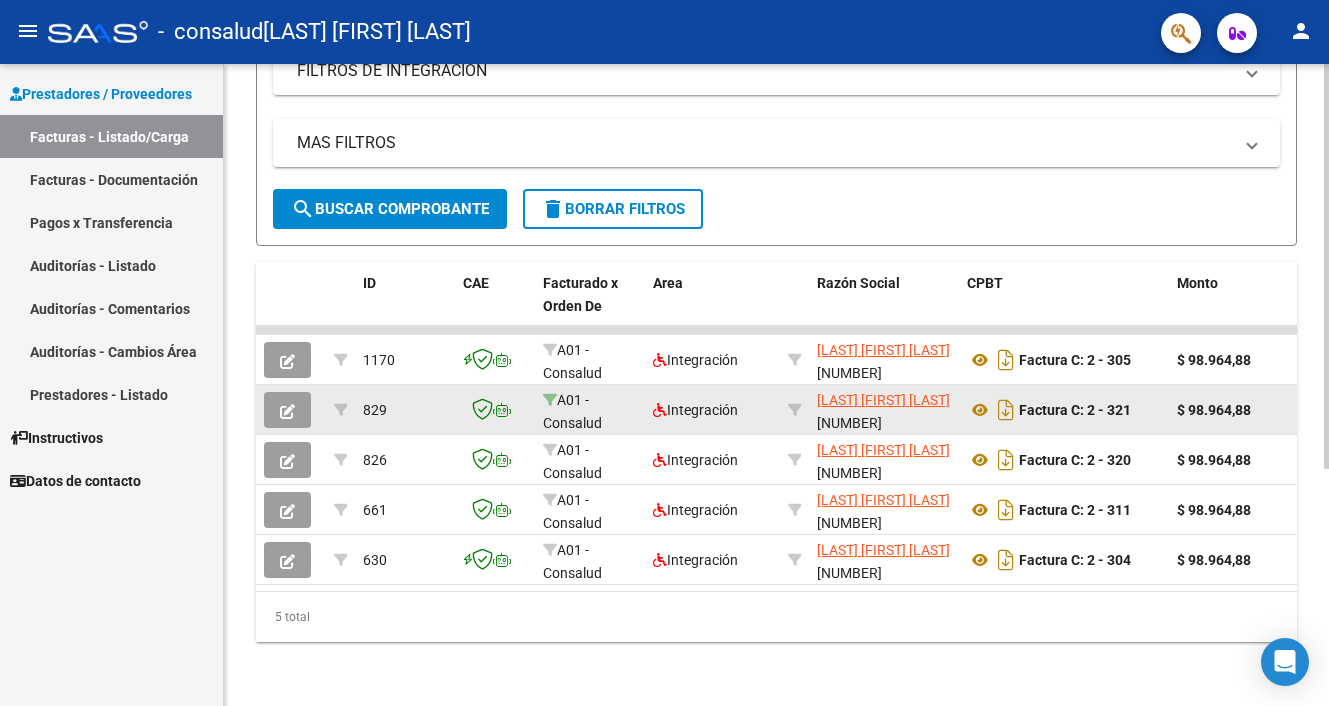 scroll, scrollTop: 0, scrollLeft: 0, axis: both 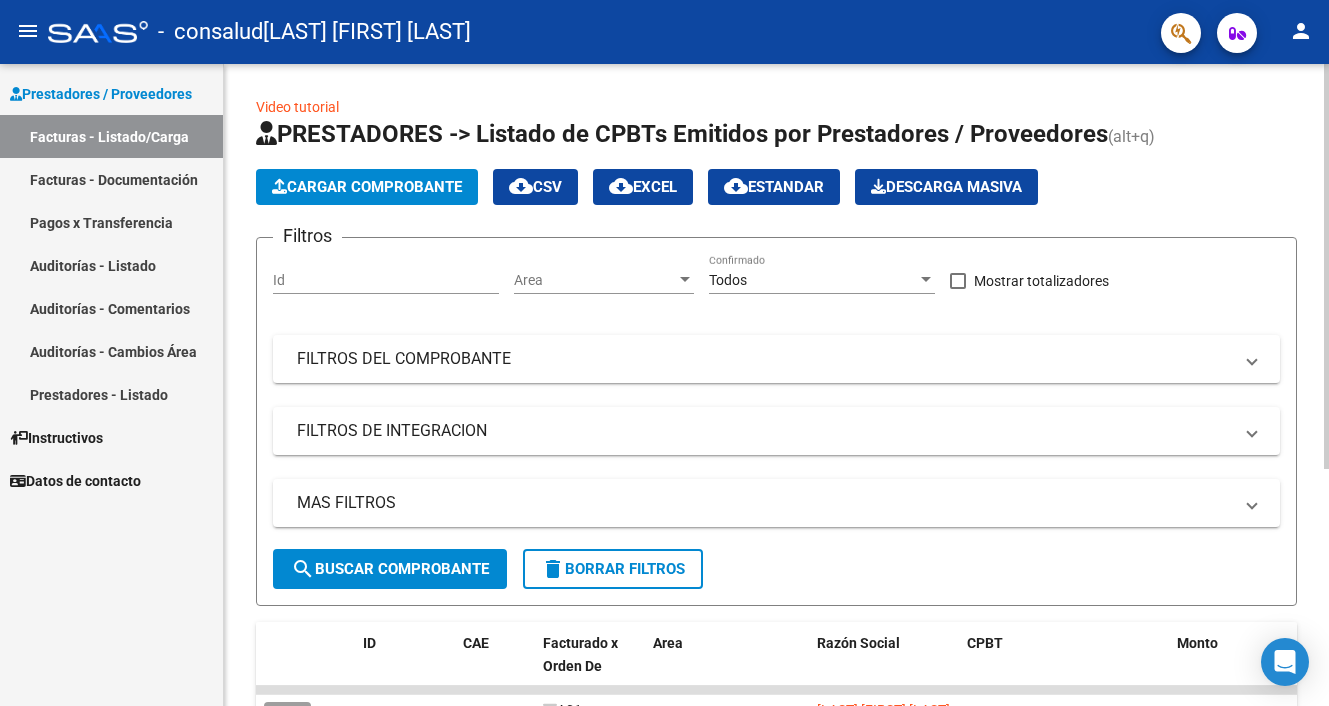click on "Cargar Comprobante" 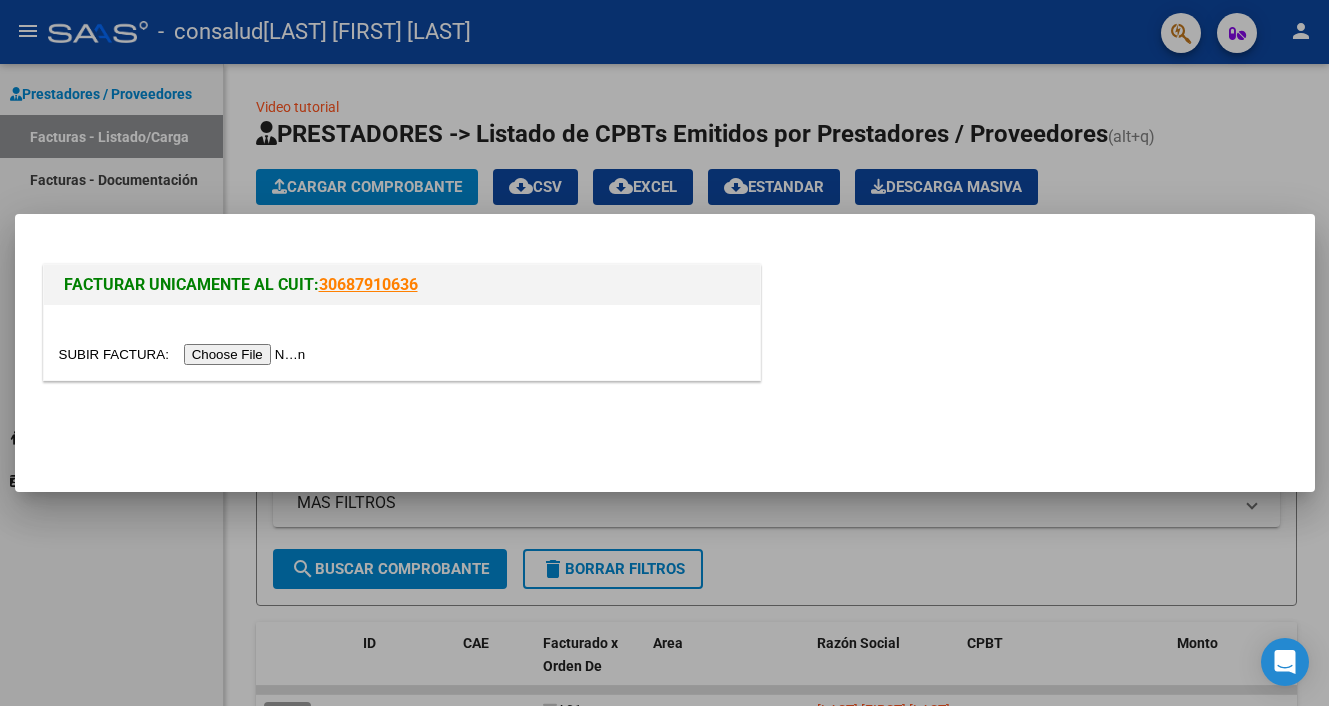 click at bounding box center (185, 354) 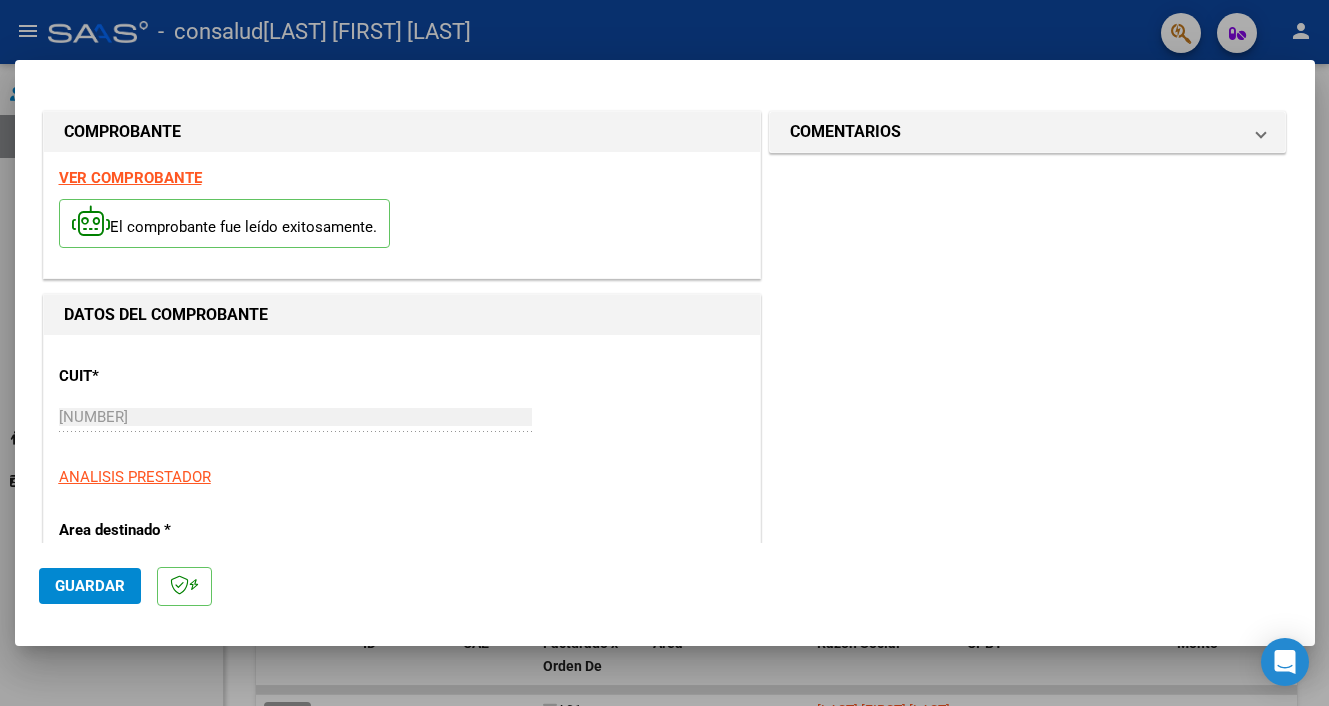 click on "Guardar" 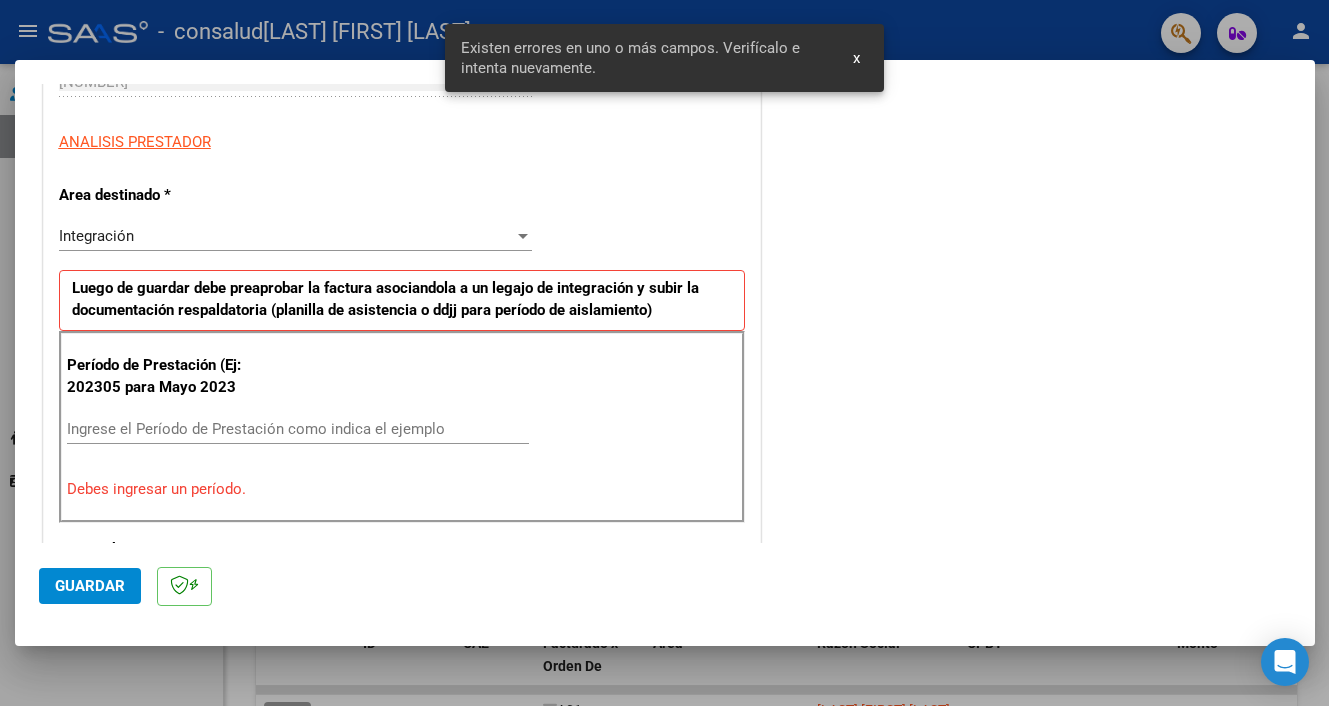 scroll, scrollTop: 429, scrollLeft: 0, axis: vertical 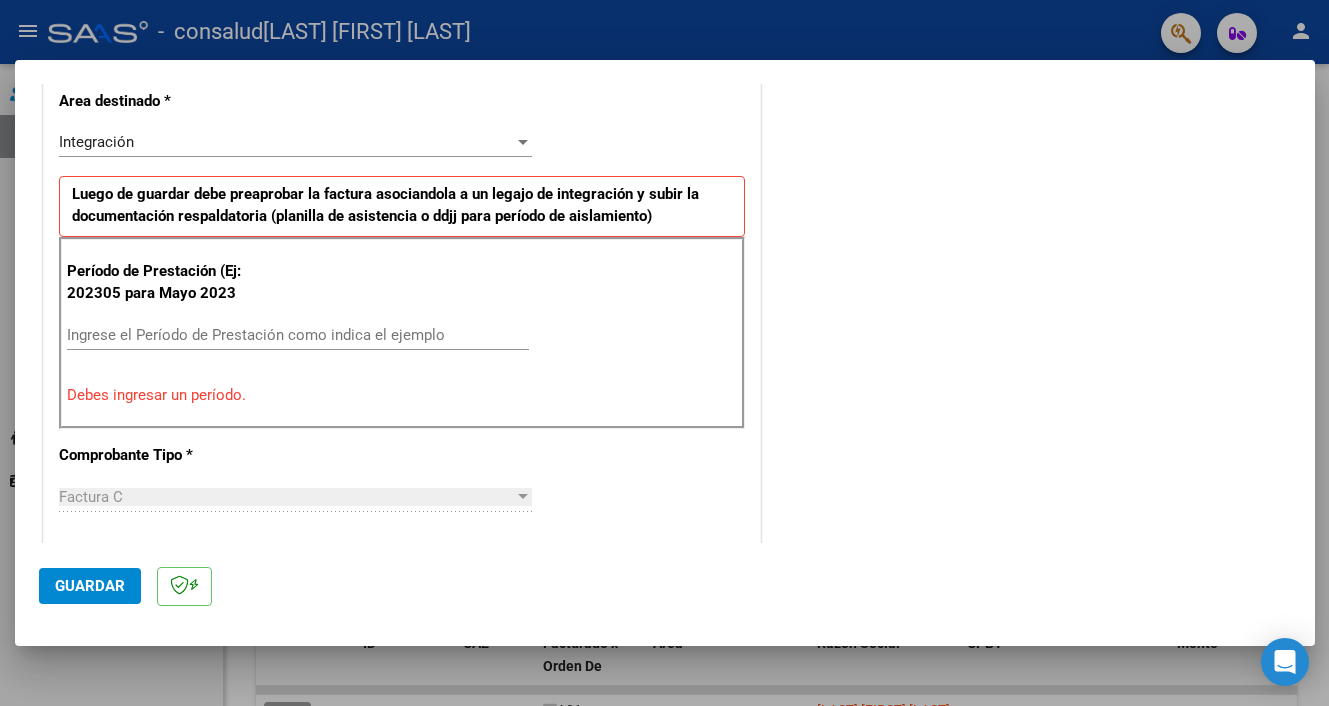 click on "Ingrese el Período de Prestación como indica el ejemplo" at bounding box center (298, 335) 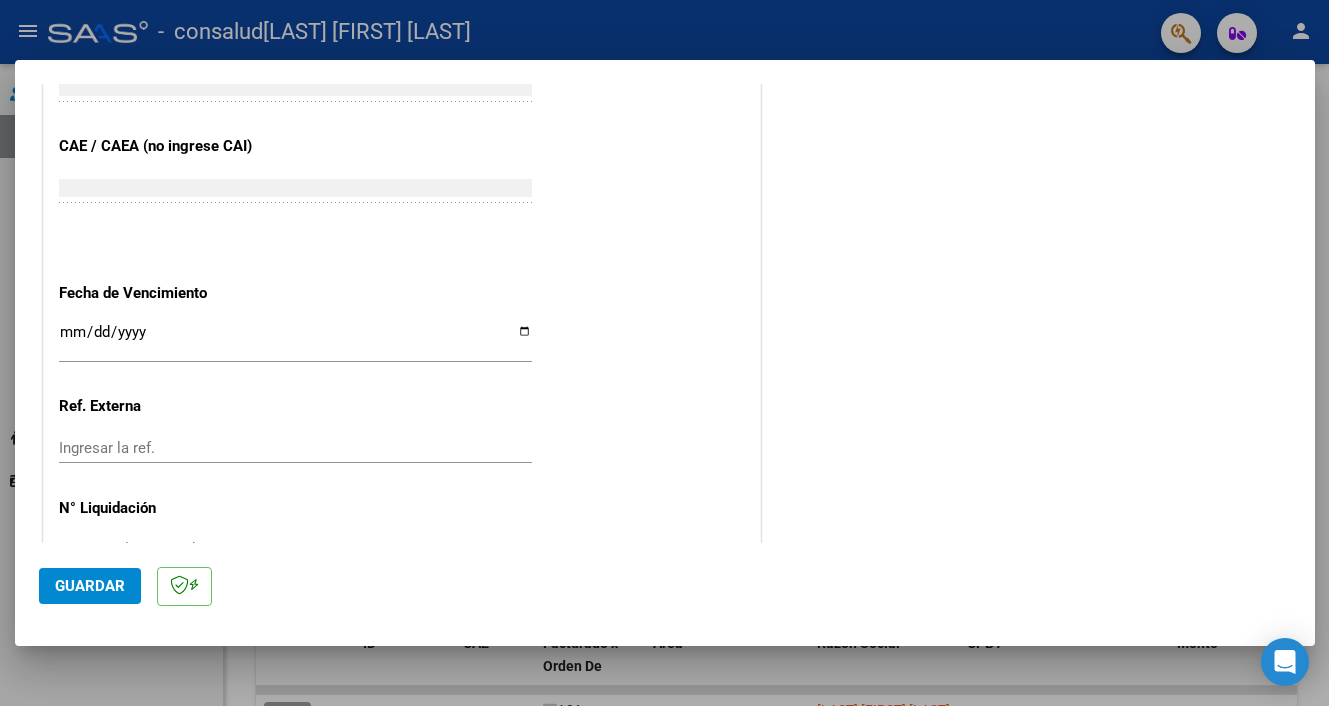 scroll, scrollTop: 1239, scrollLeft: 0, axis: vertical 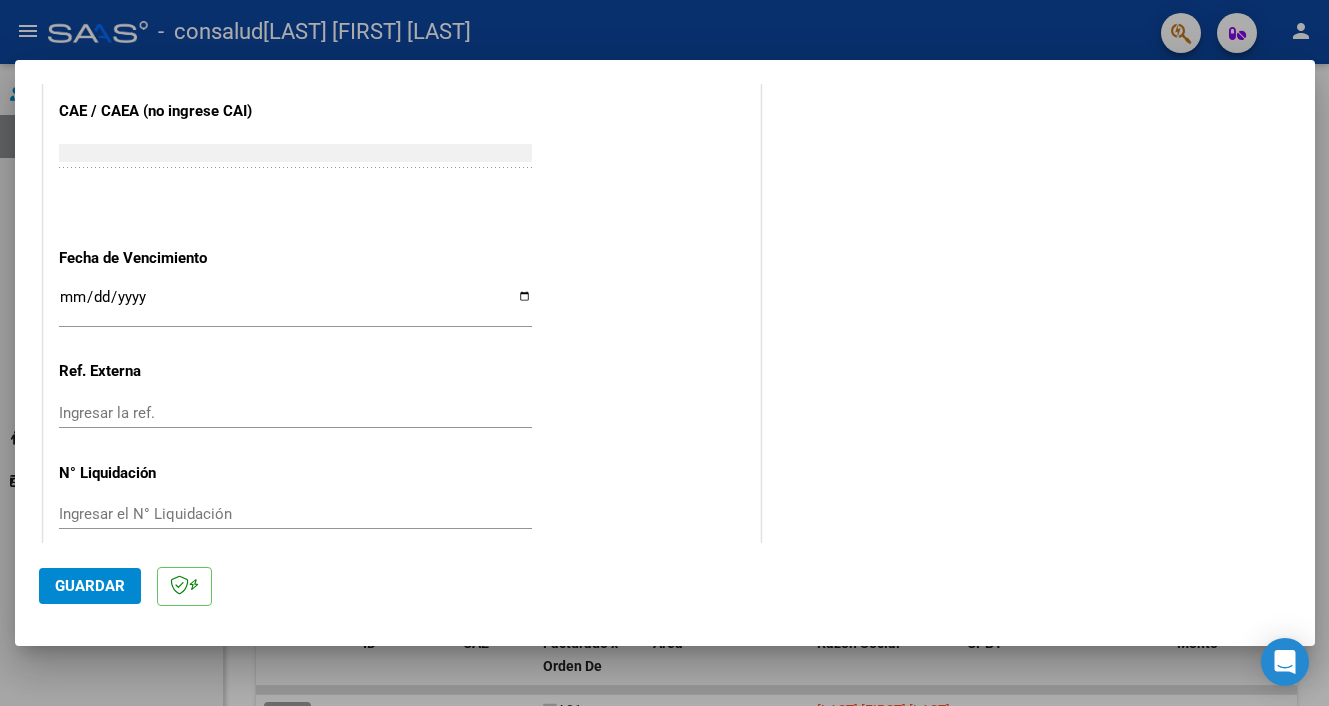 type on "202507" 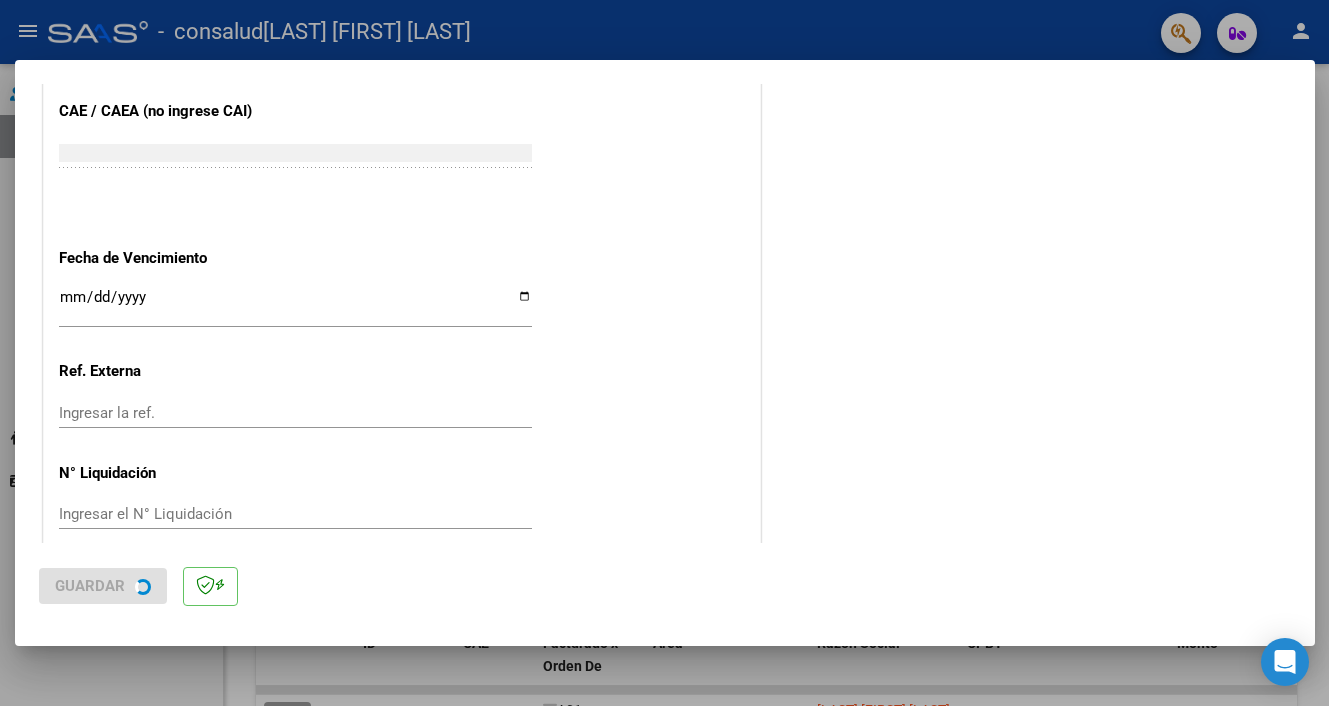scroll, scrollTop: 0, scrollLeft: 0, axis: both 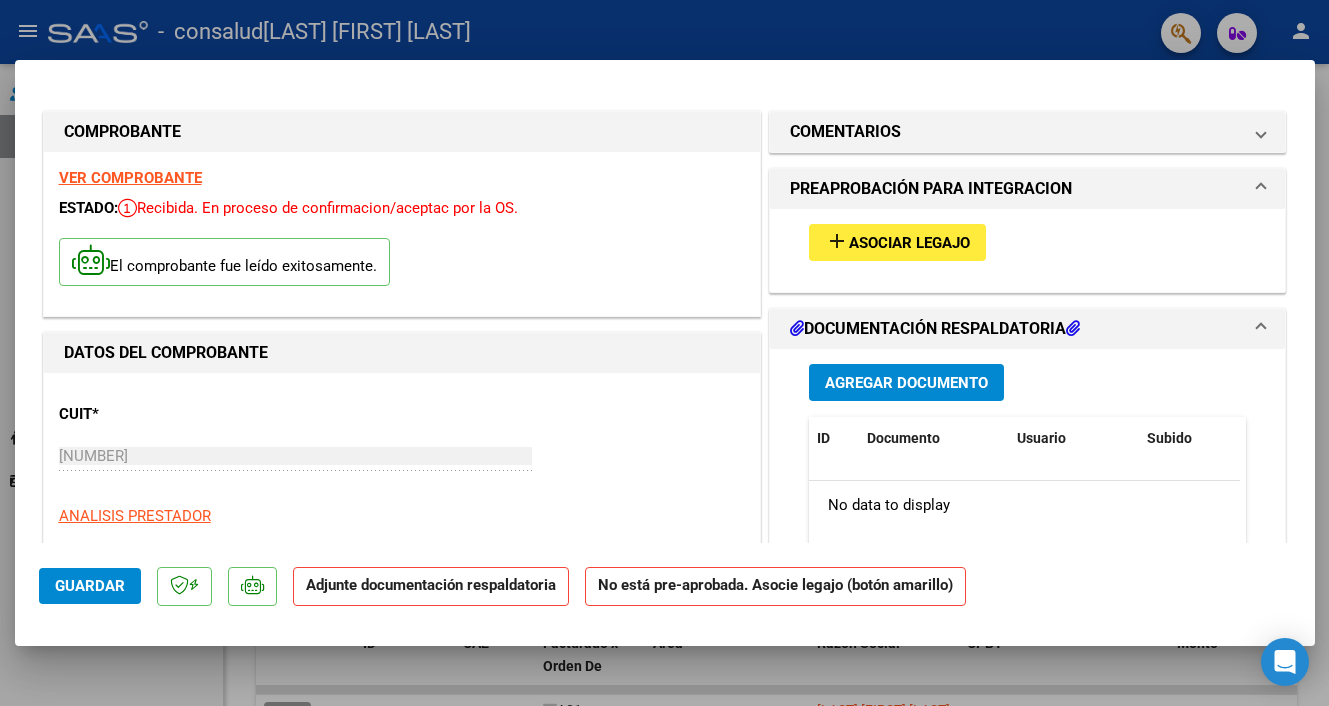 click on "Guardar" 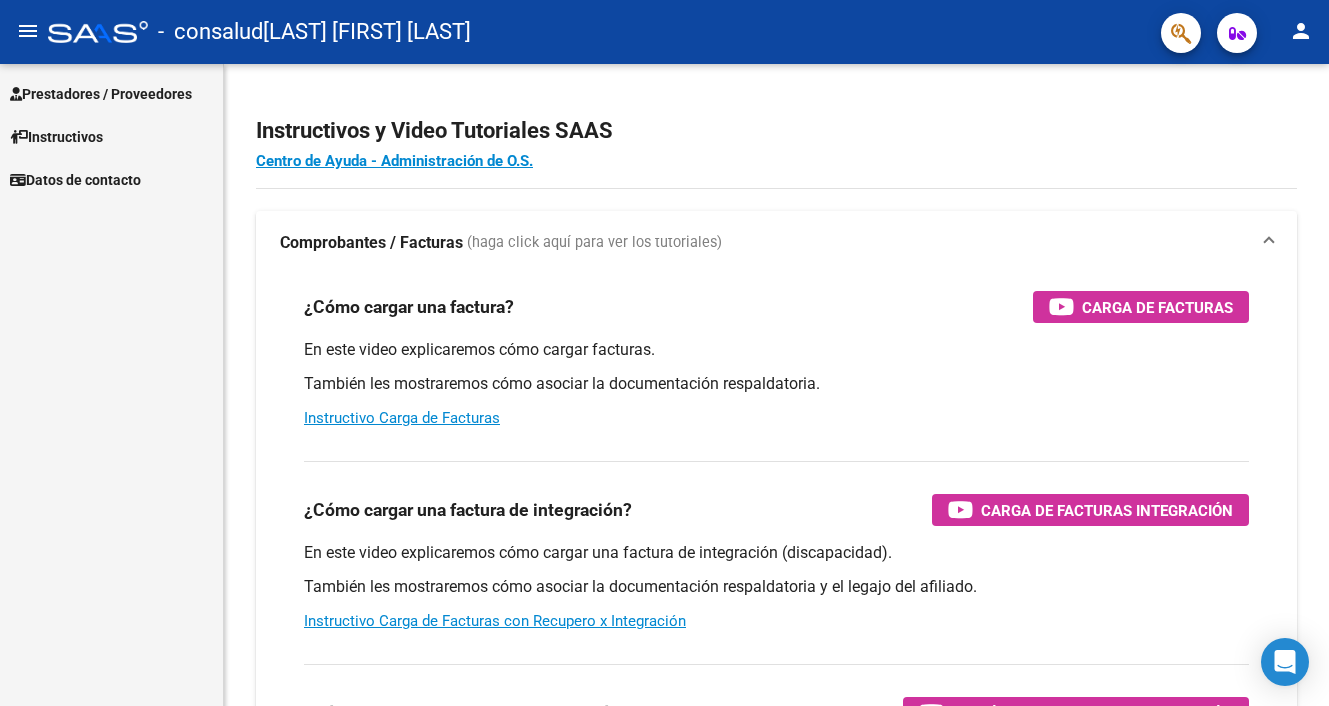 click on "Prestadores / Proveedores" at bounding box center (101, 94) 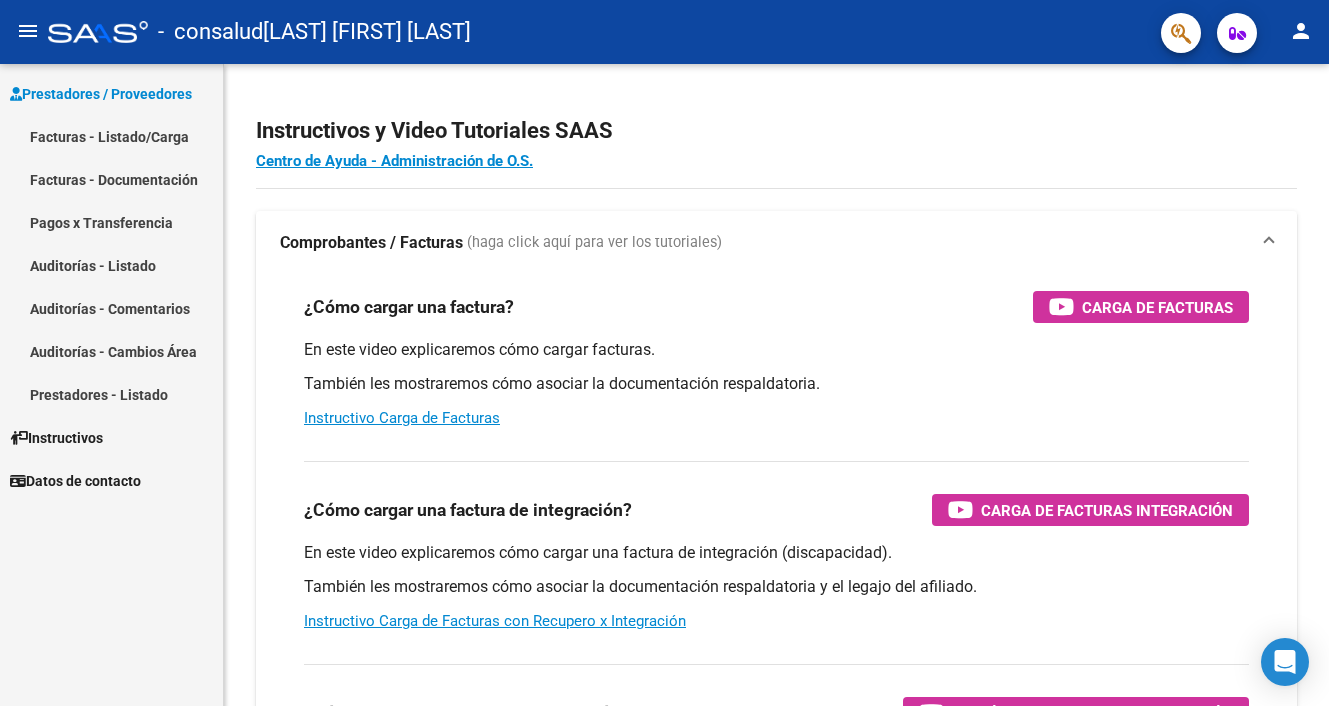 click on "Prestadores / Proveedores" at bounding box center (101, 94) 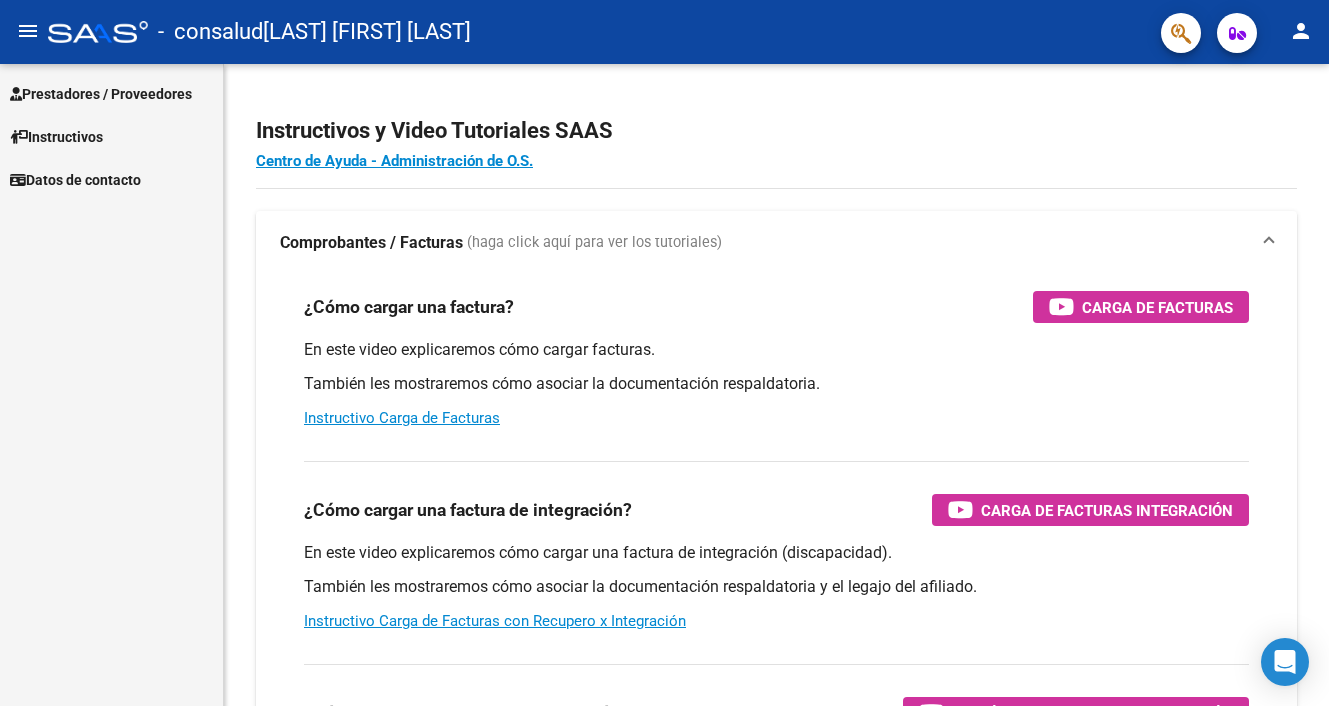 click on "Prestadores / Proveedores" at bounding box center (101, 94) 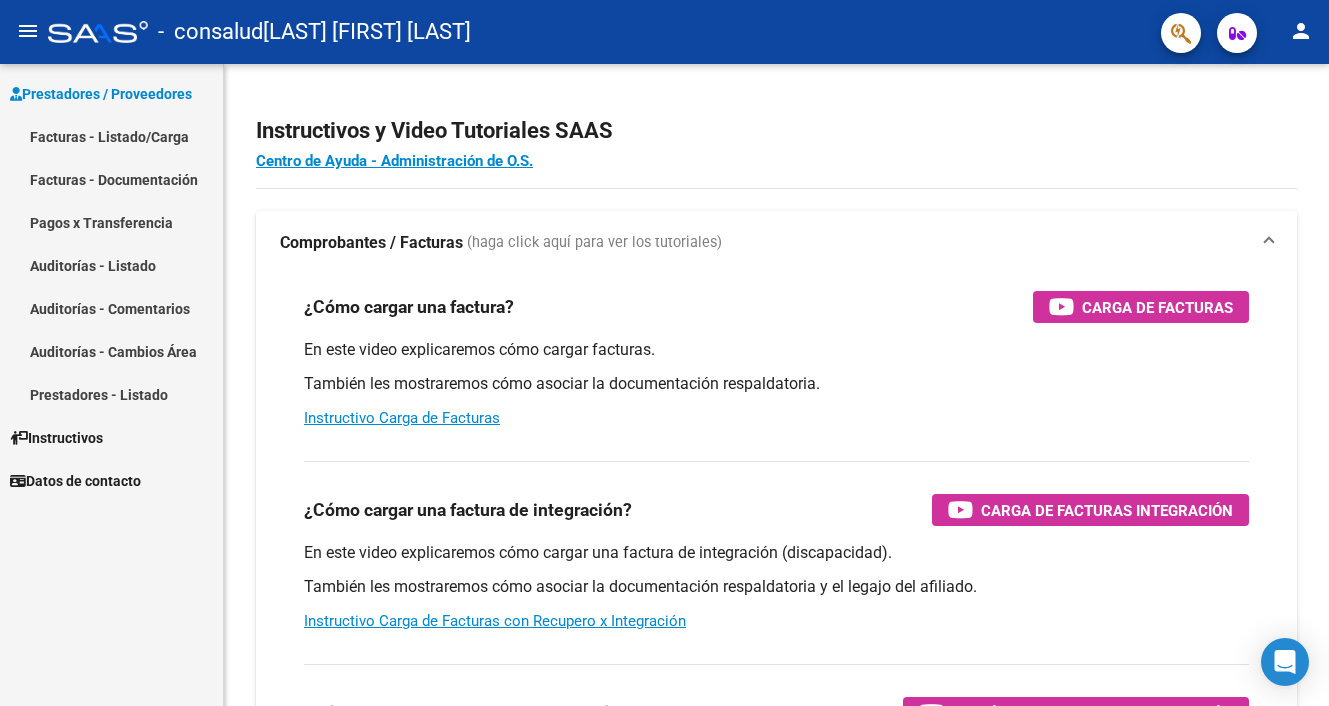 click on "Facturas - Listado/Carga" at bounding box center [111, 136] 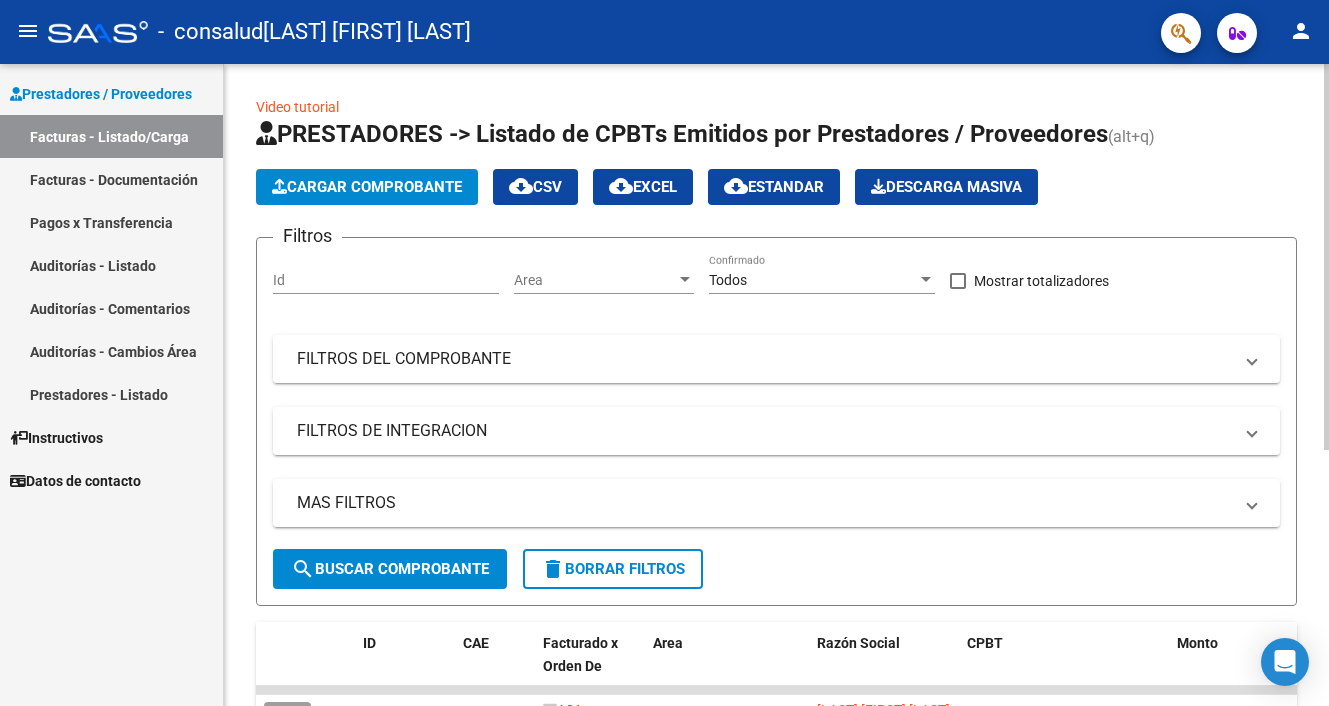 click on "Cargar Comprobante" 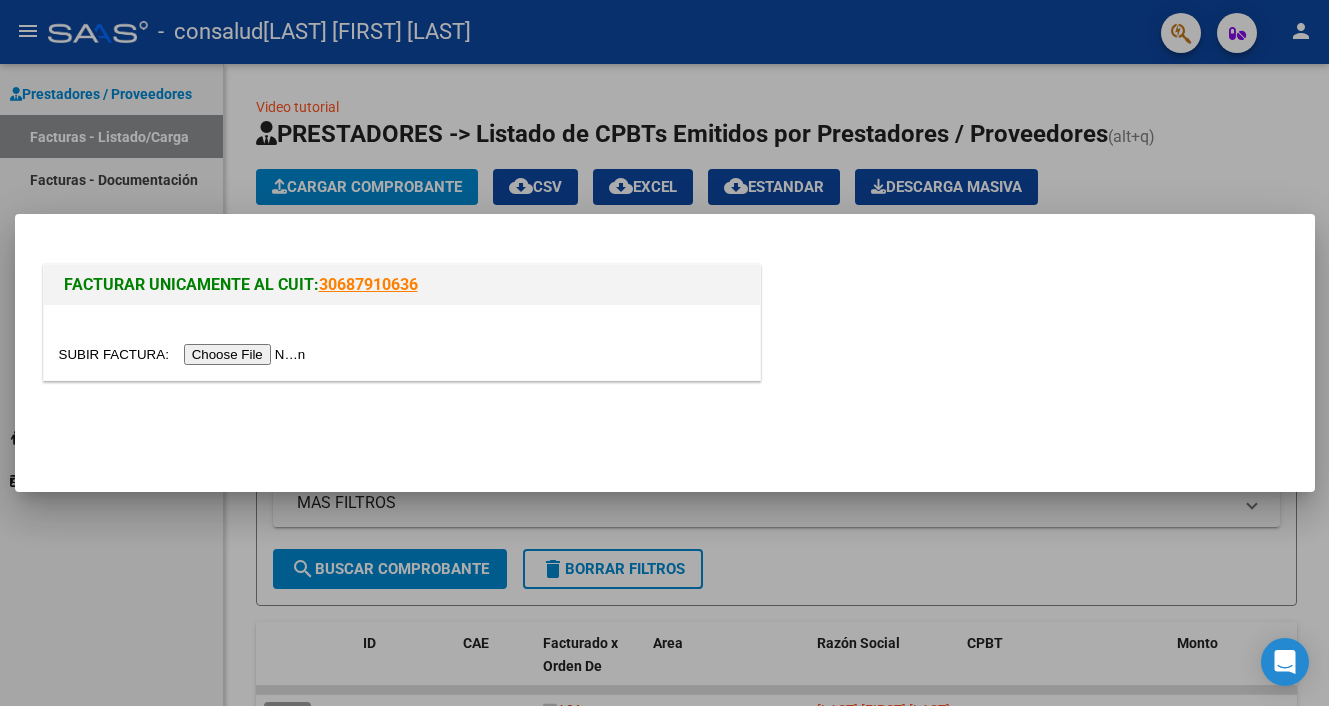 click at bounding box center (185, 354) 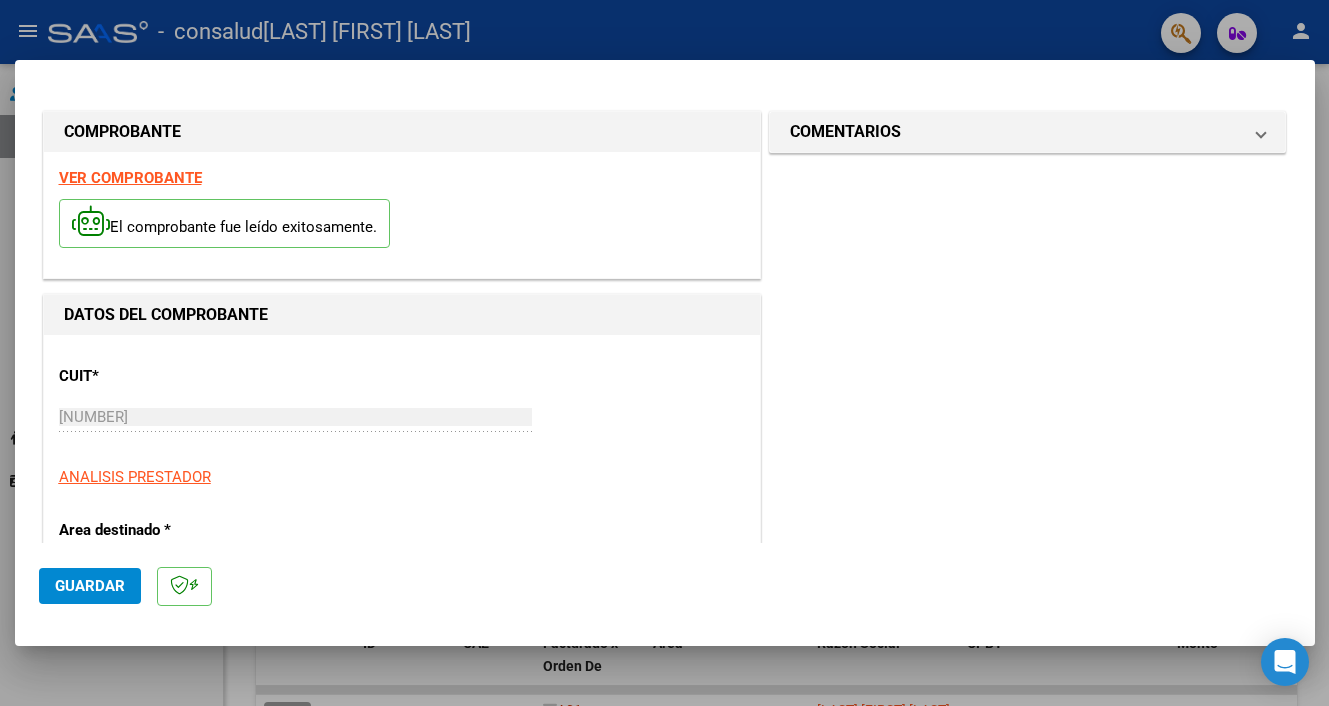 click on "Guardar" 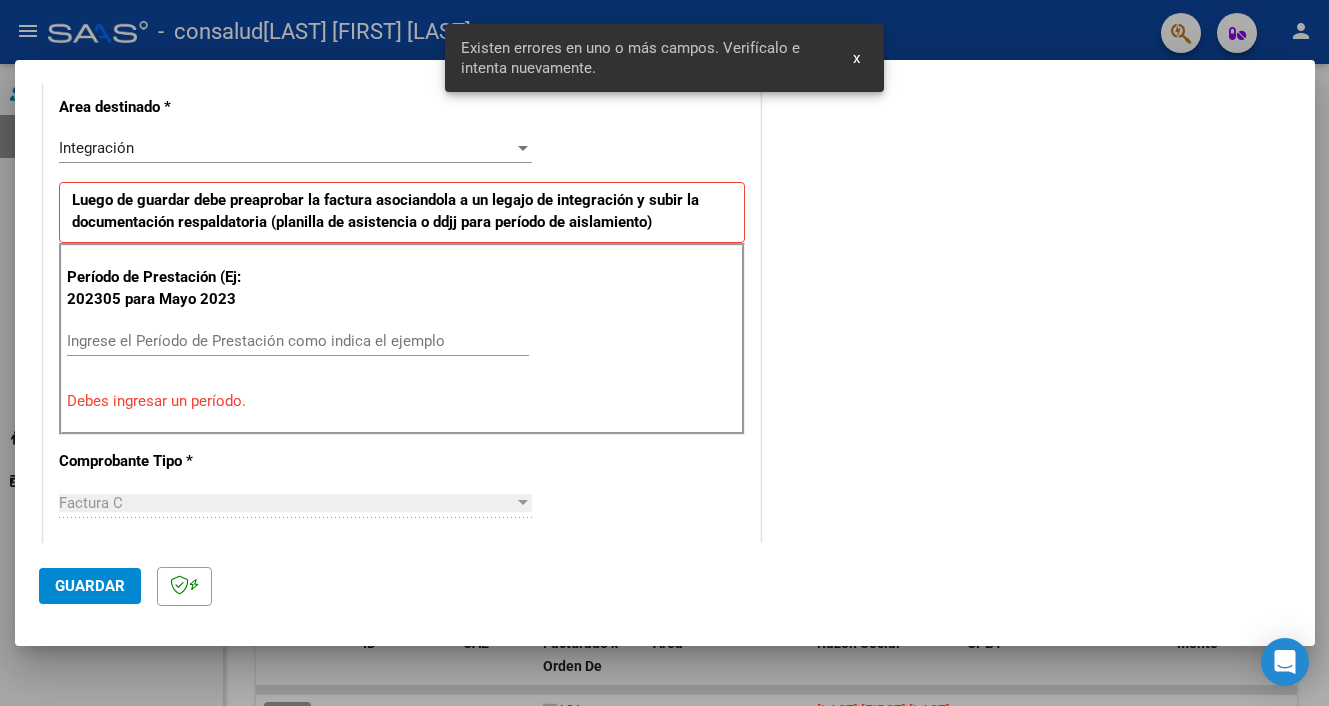 scroll, scrollTop: 429, scrollLeft: 0, axis: vertical 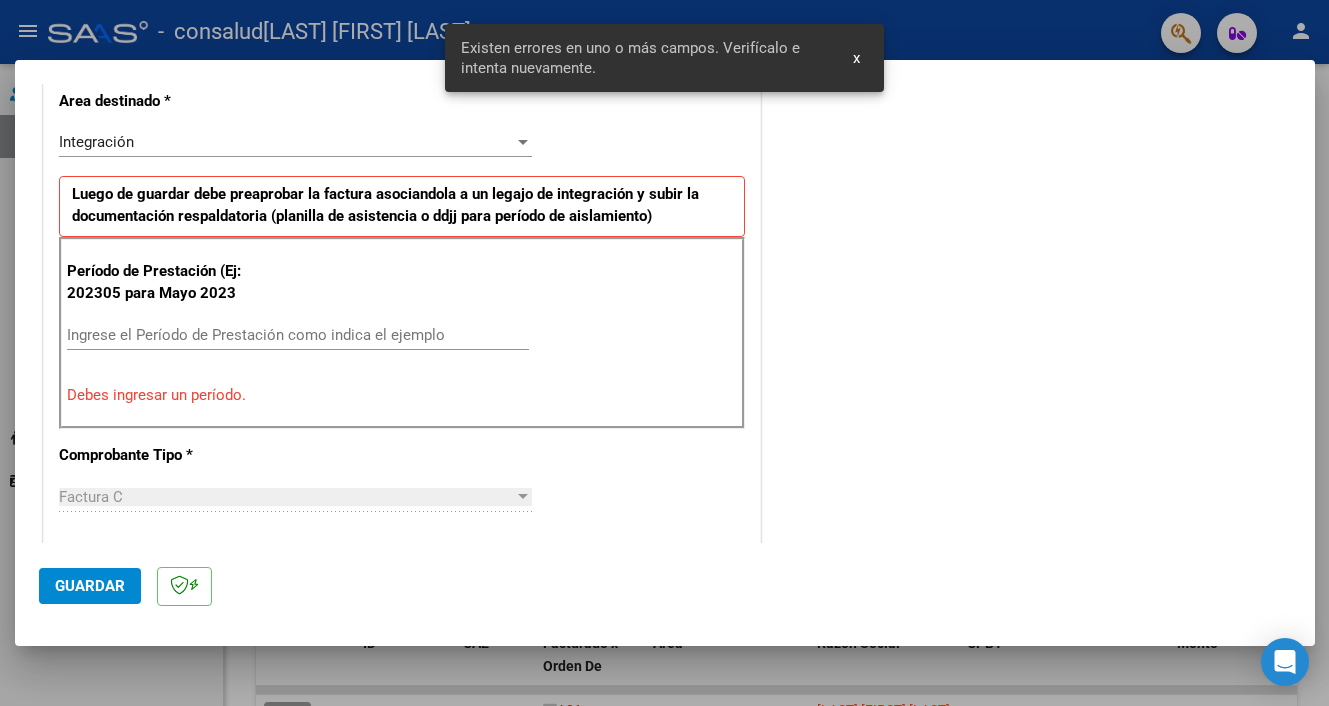 click on "Ingrese el Período de Prestación como indica el ejemplo" at bounding box center (298, 335) 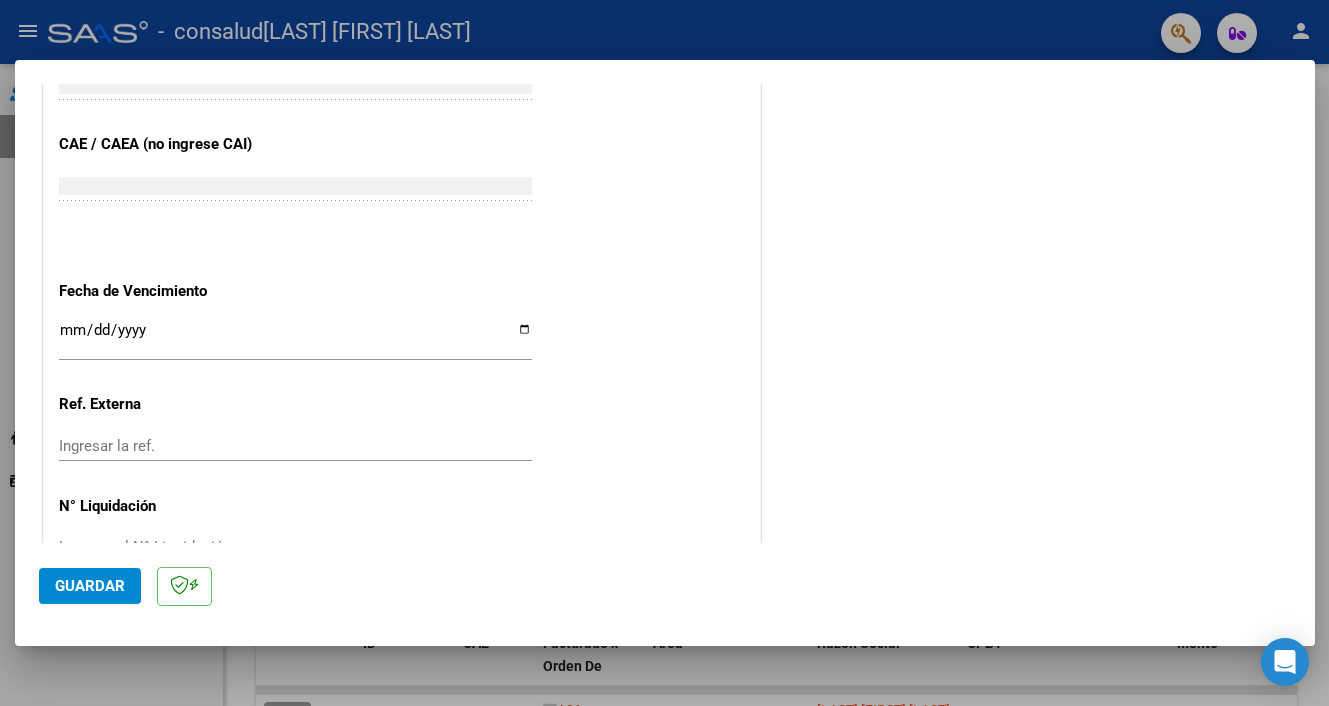 scroll, scrollTop: 1239, scrollLeft: 0, axis: vertical 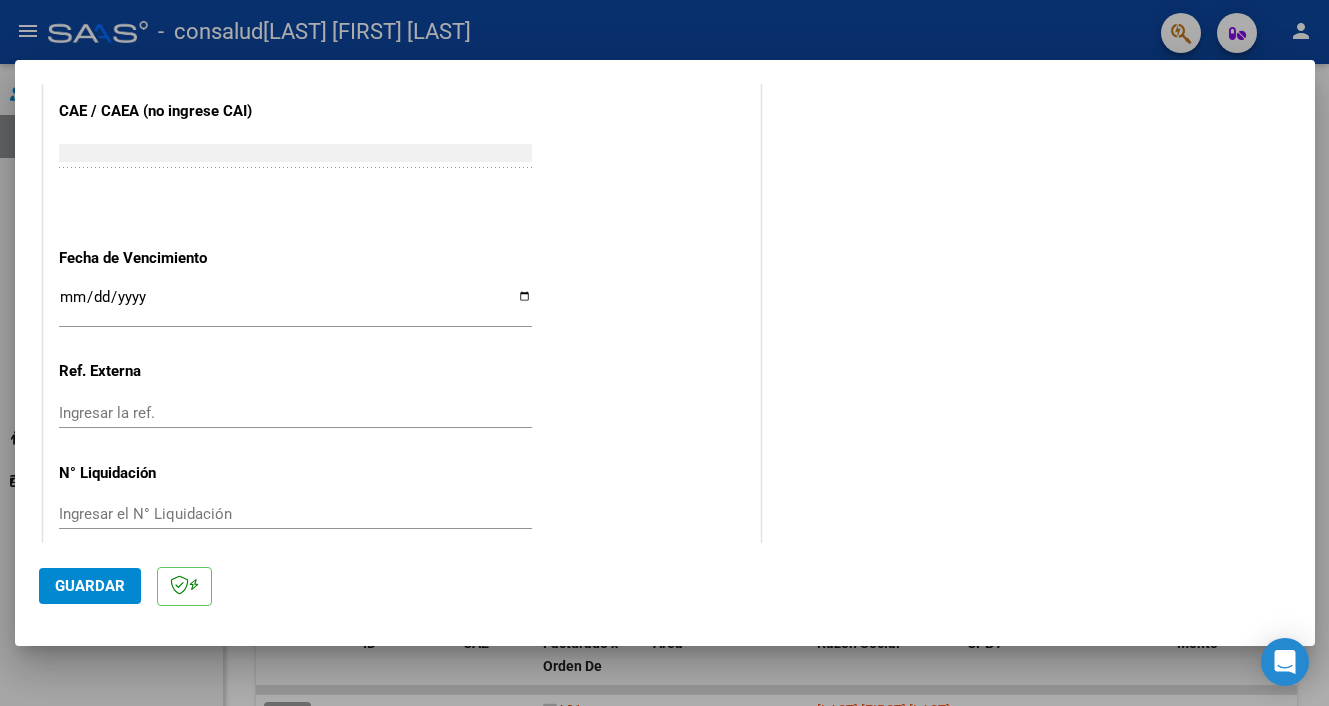 type on "202507" 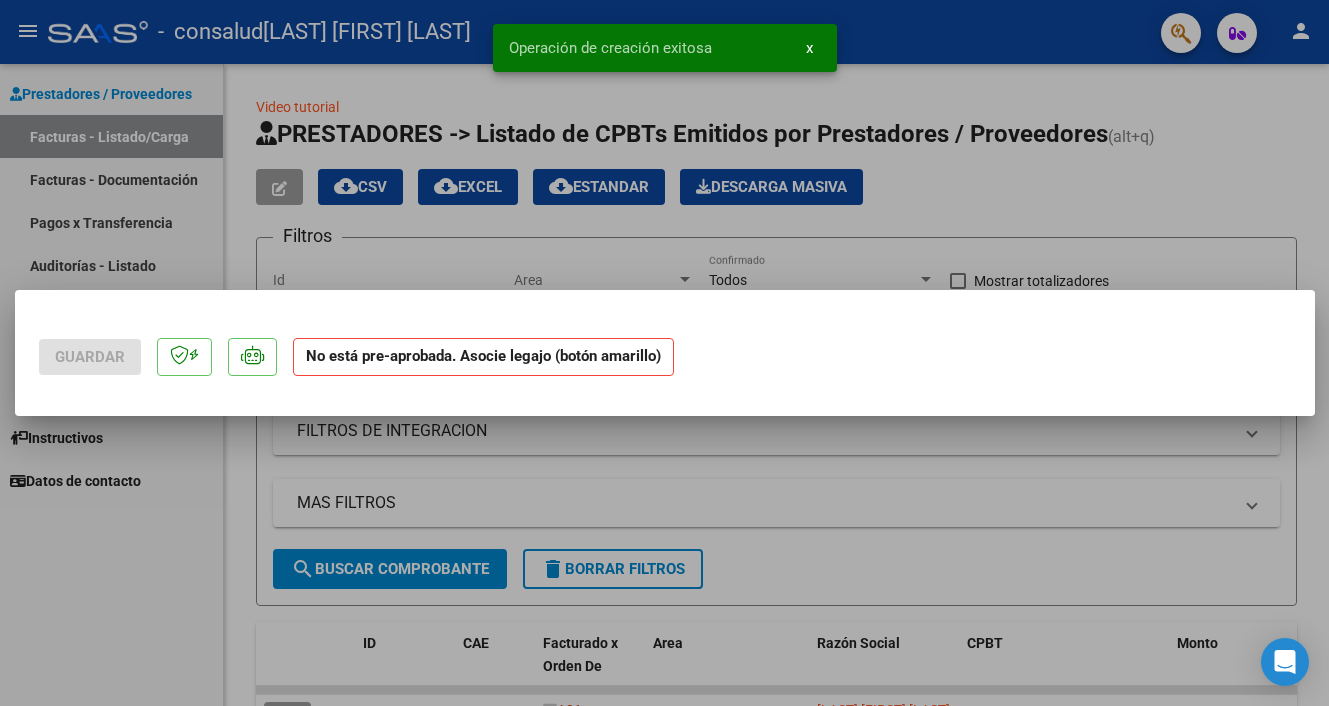 scroll, scrollTop: 0, scrollLeft: 0, axis: both 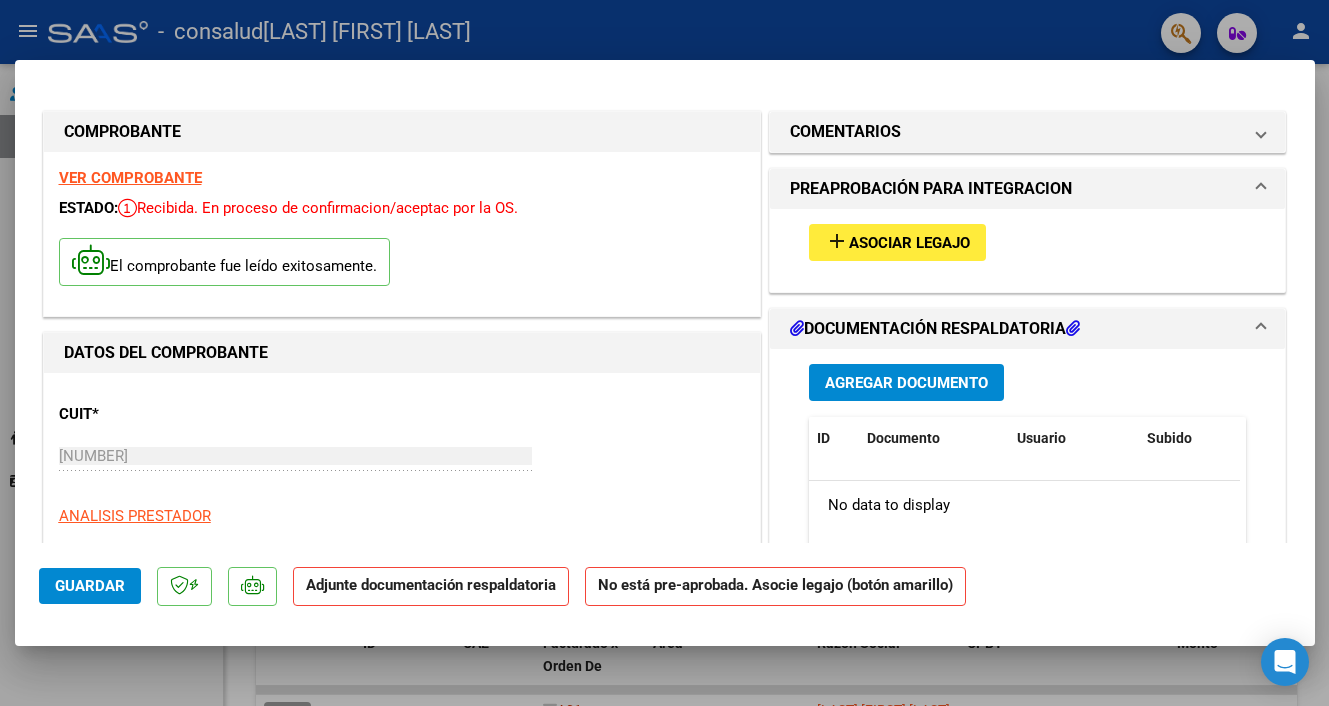click on "DOCUMENTACIÓN RESPALDATORIA" at bounding box center [935, 329] 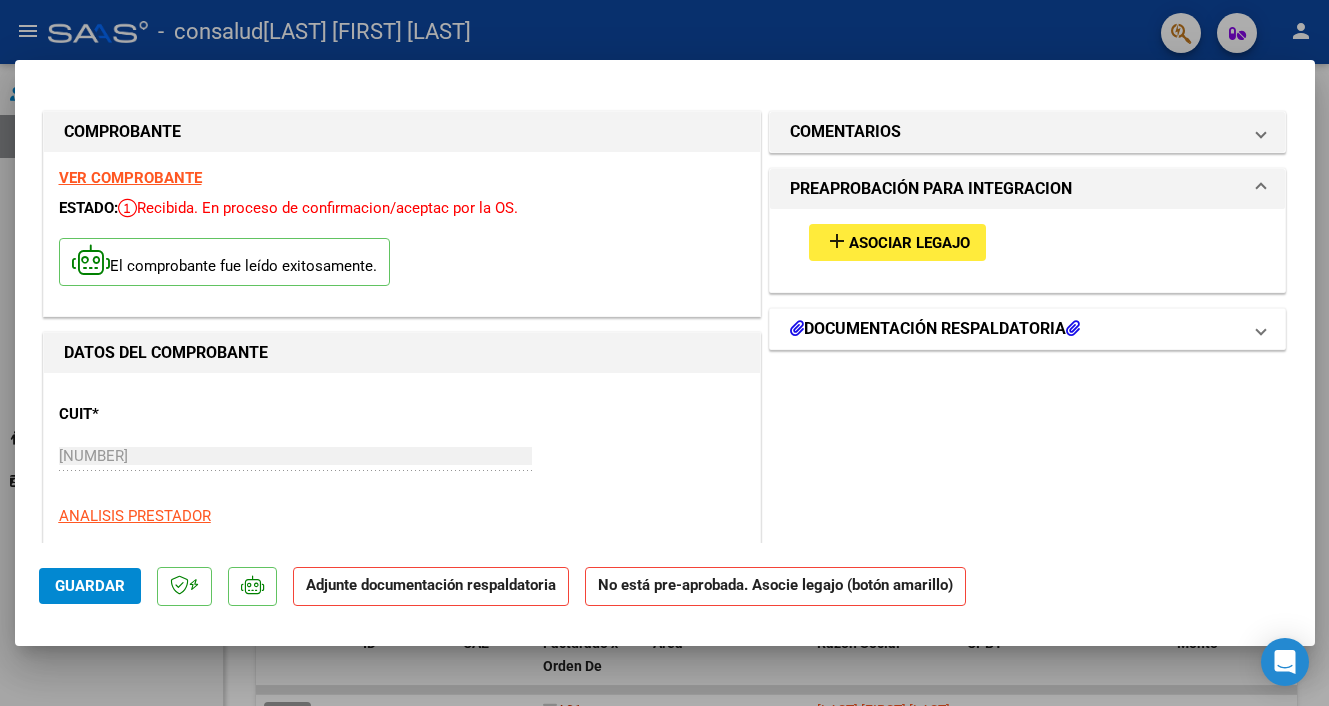 click on "DOCUMENTACIÓN RESPALDATORIA" at bounding box center [935, 329] 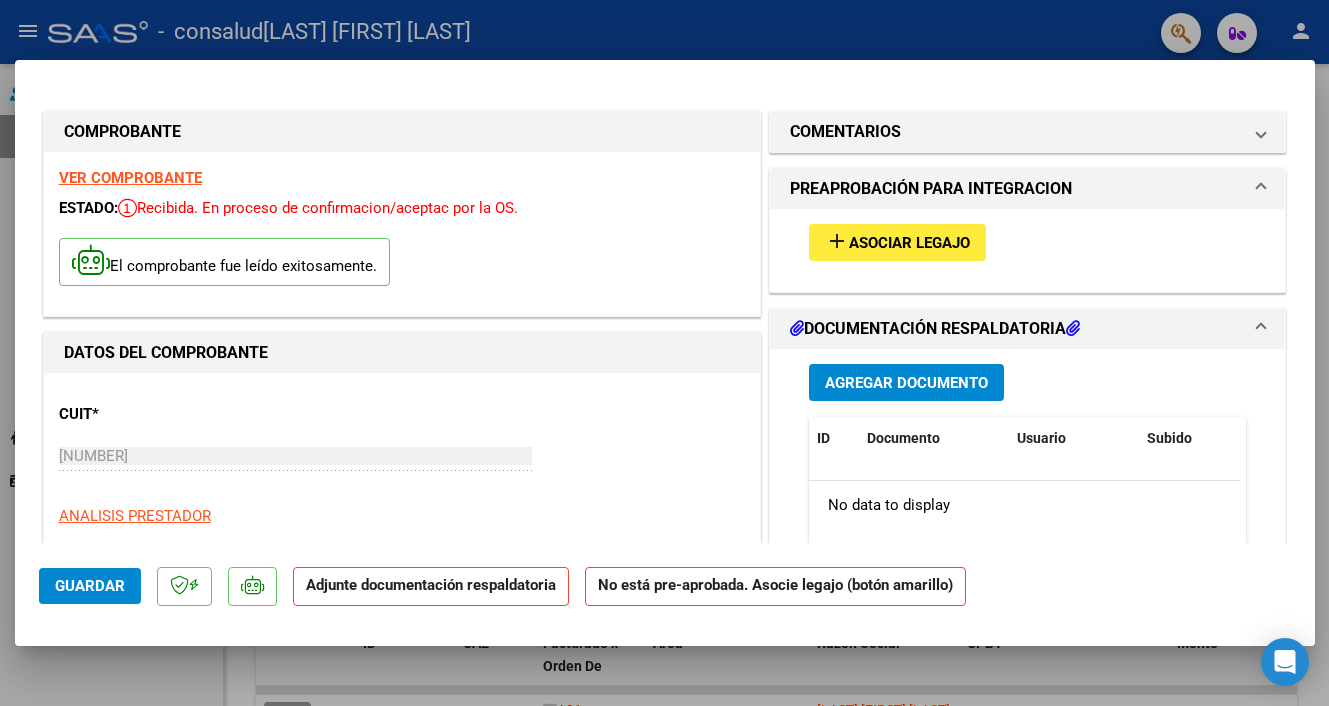 click on "Agregar Documento" at bounding box center [906, 383] 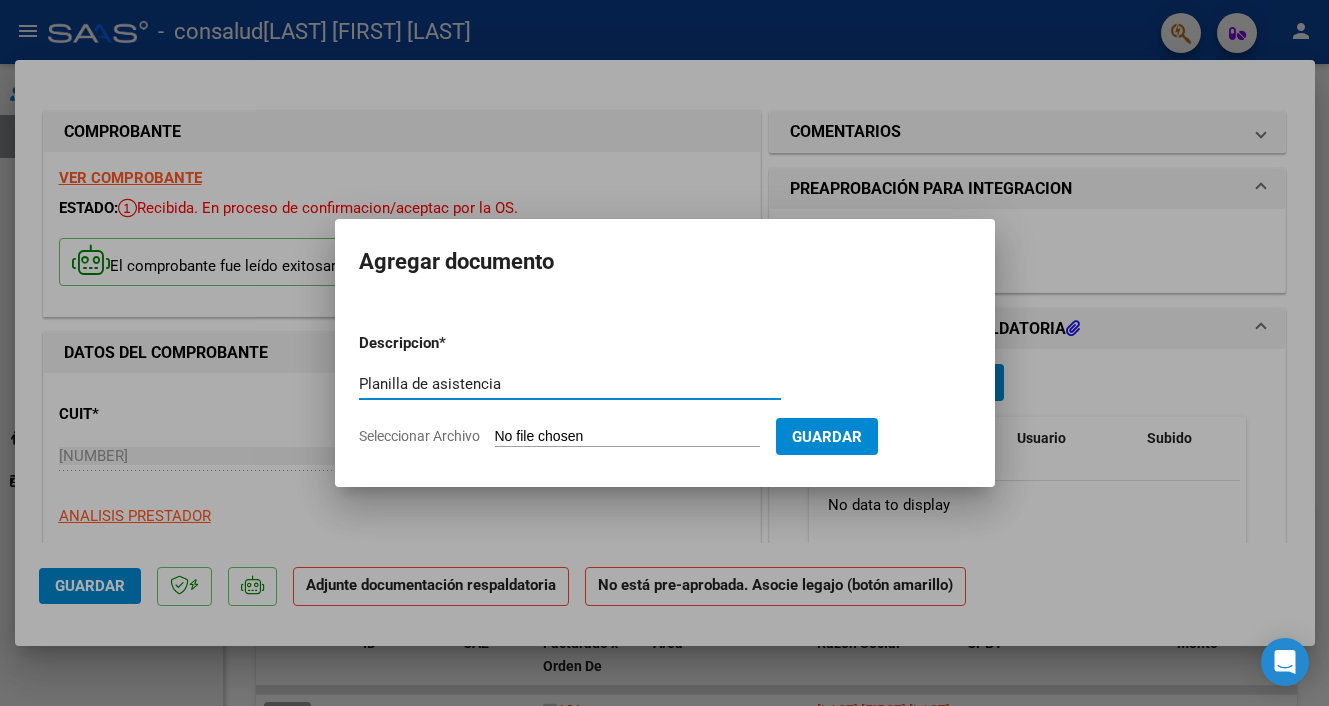 type on "Planilla de asistencia" 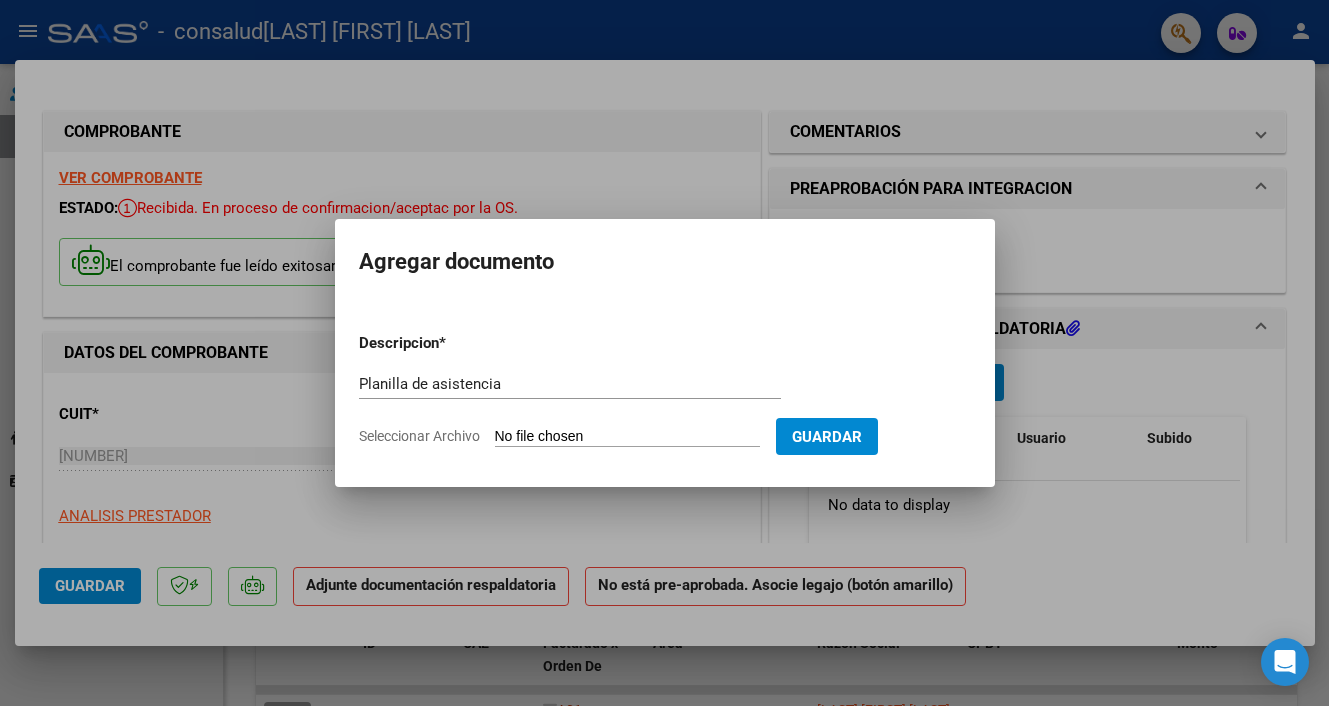 type on "C:\fakepath\Planilla de asistencia [FIRST] [LAST] [MONTH] [YEAR].pdf" 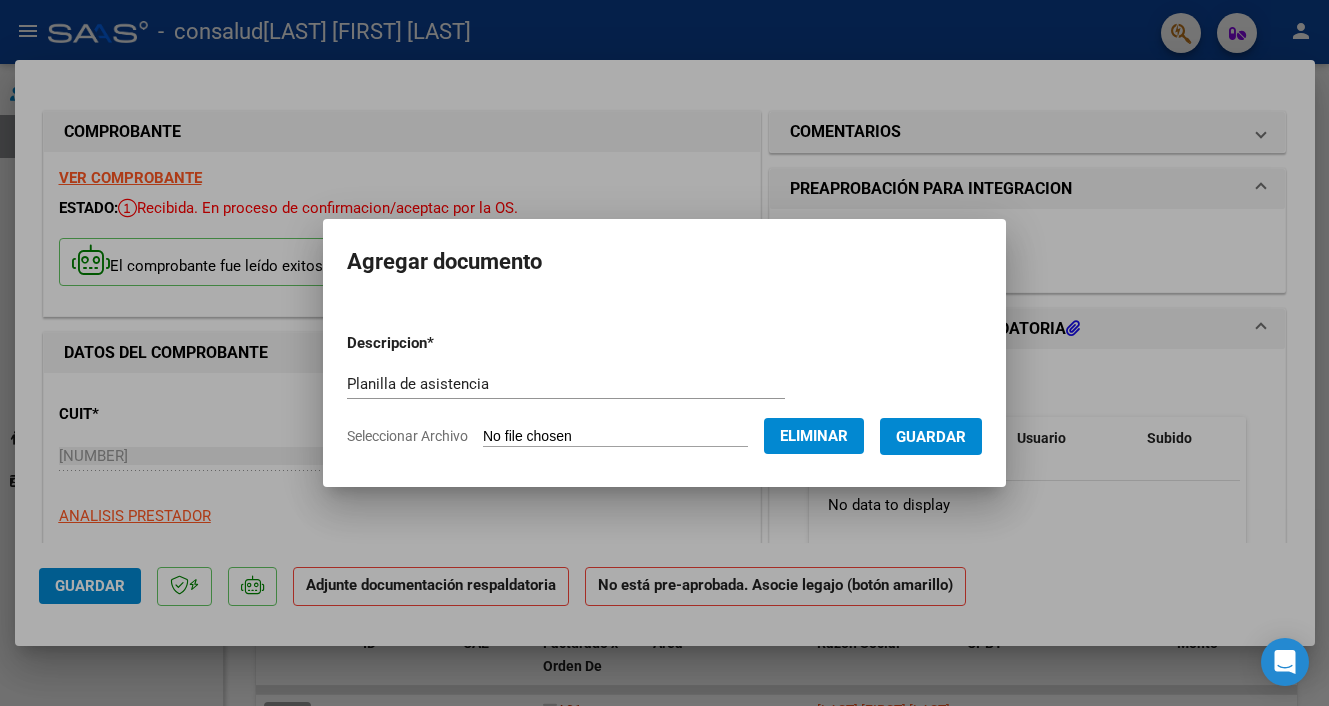 click on "Guardar" at bounding box center (931, 437) 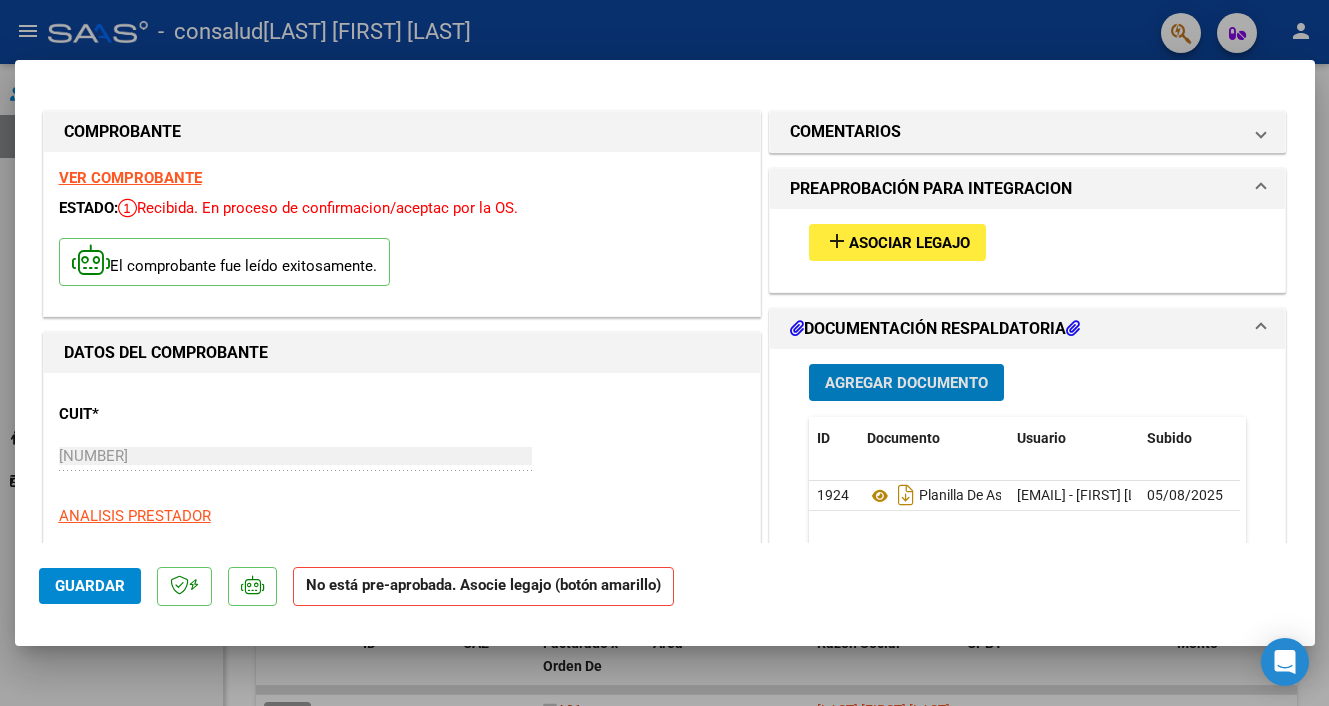 click on "Guardar" 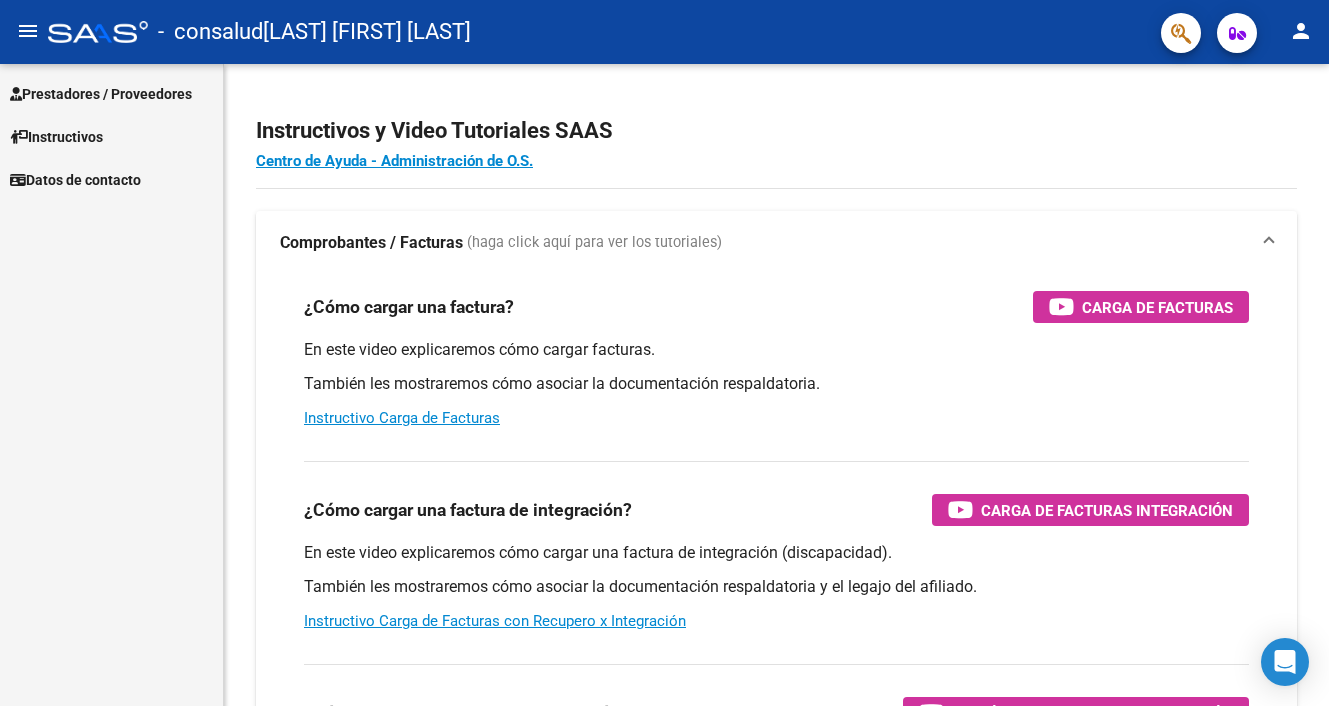 click on "Prestadores / Proveedores" at bounding box center [101, 94] 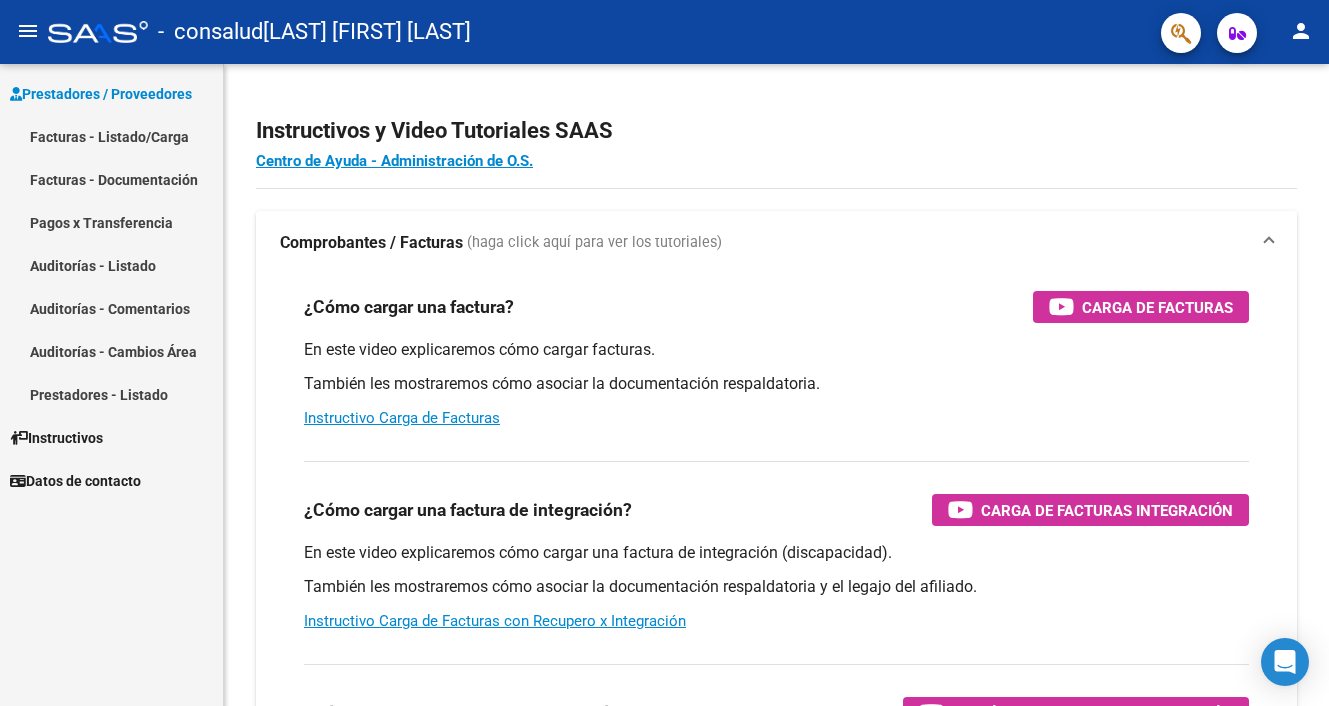 click on "Facturas - Documentación" at bounding box center [111, 179] 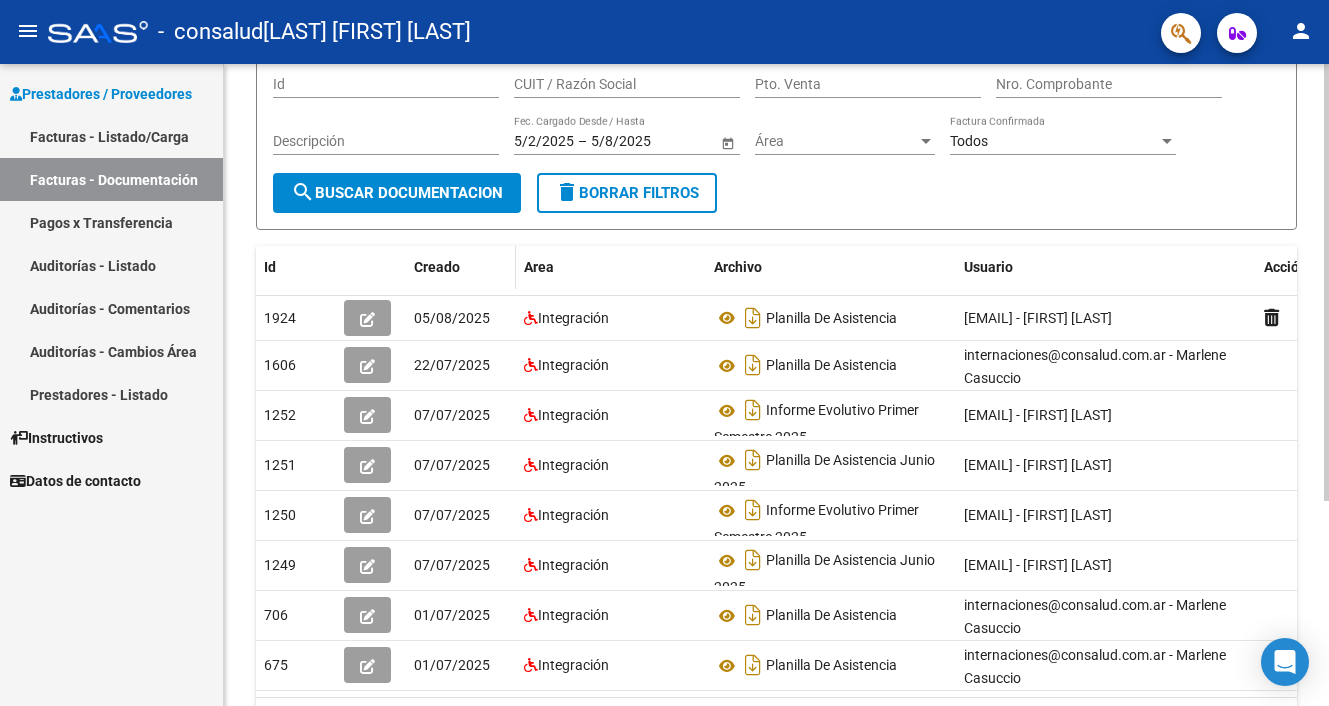 scroll, scrollTop: 301, scrollLeft: 0, axis: vertical 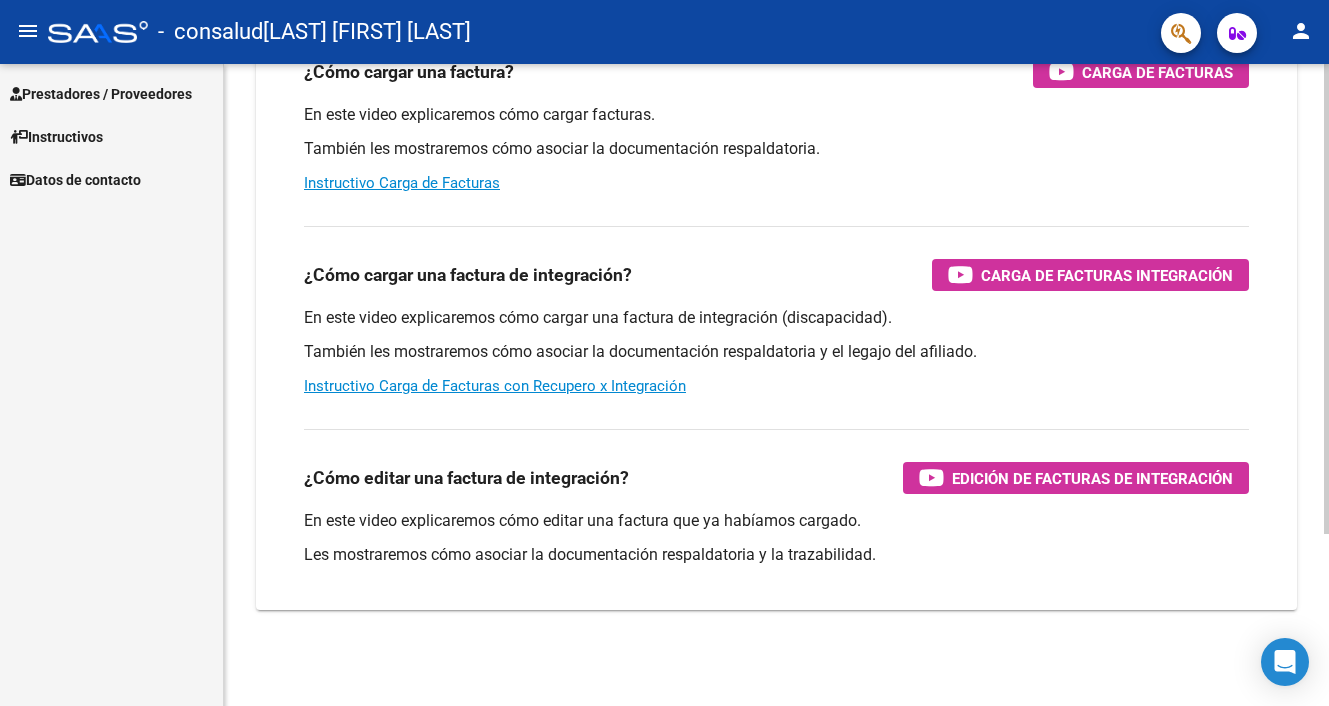 click on "Prestadores / Proveedores" at bounding box center (101, 94) 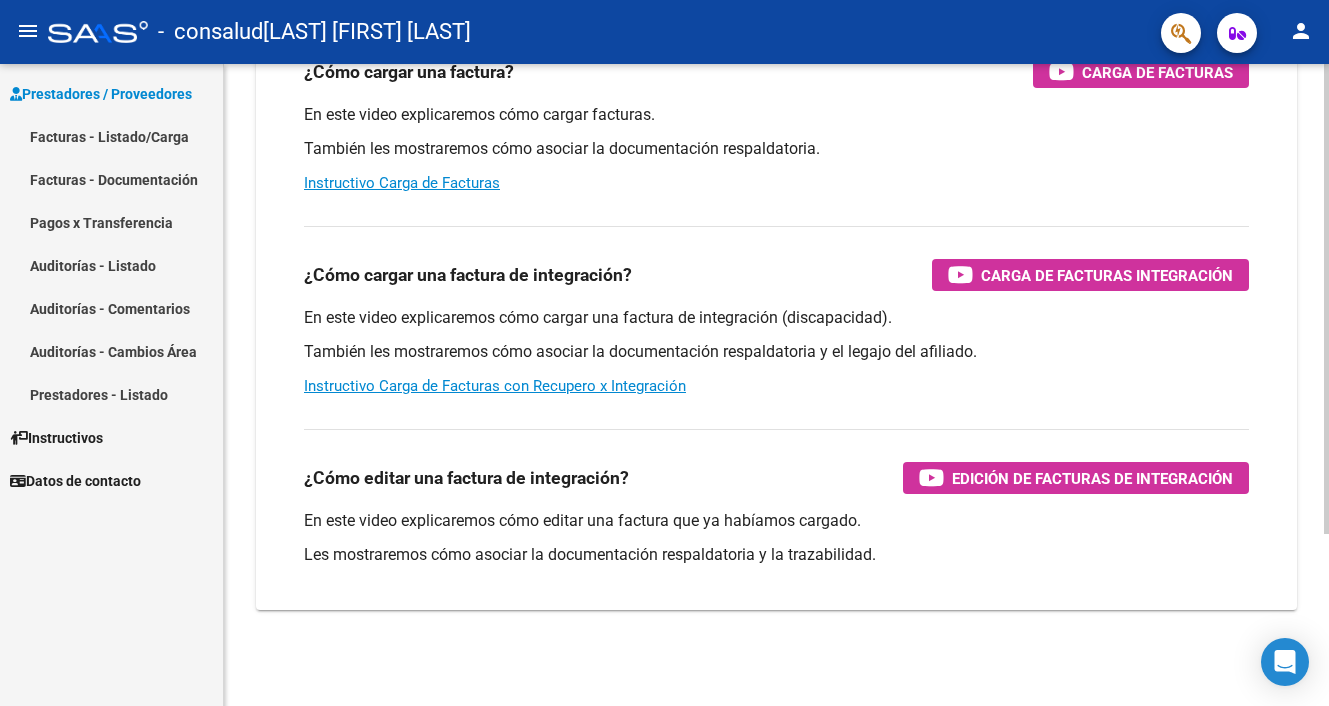 click on "Facturas - Listado/Carga" at bounding box center (111, 136) 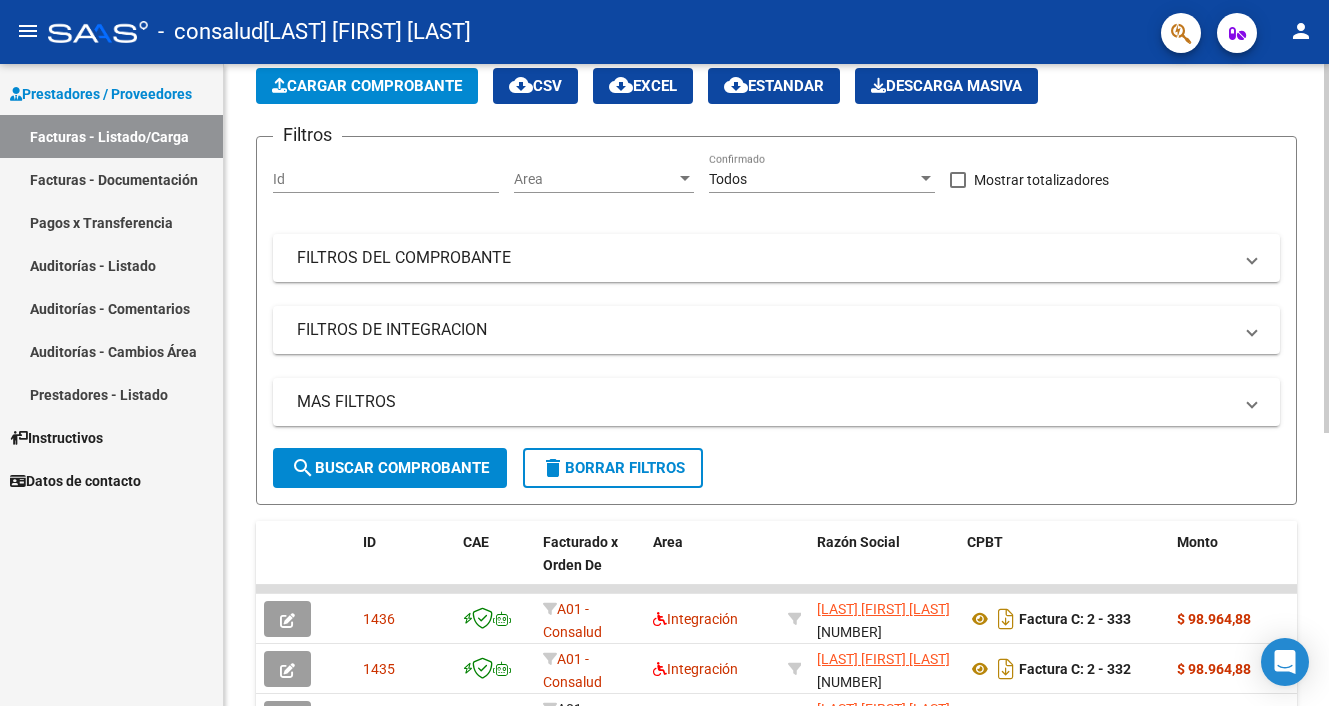 scroll, scrollTop: 301, scrollLeft: 0, axis: vertical 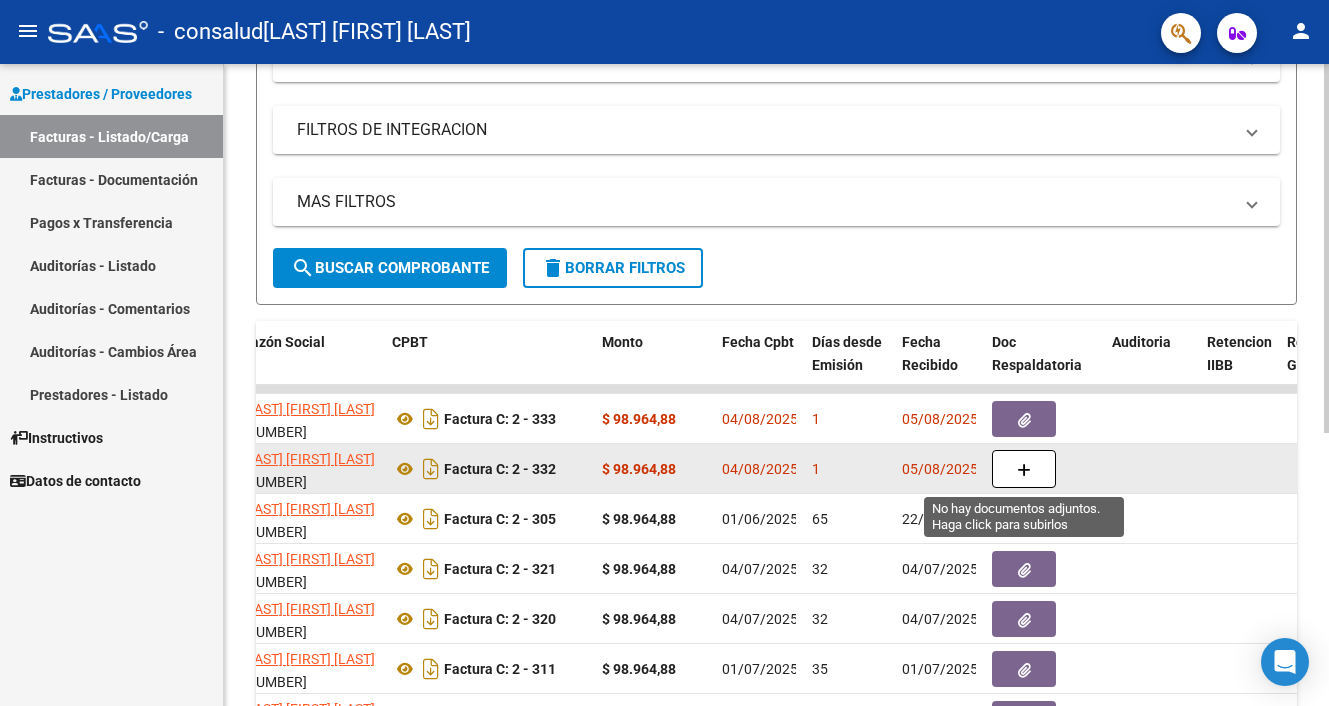 click 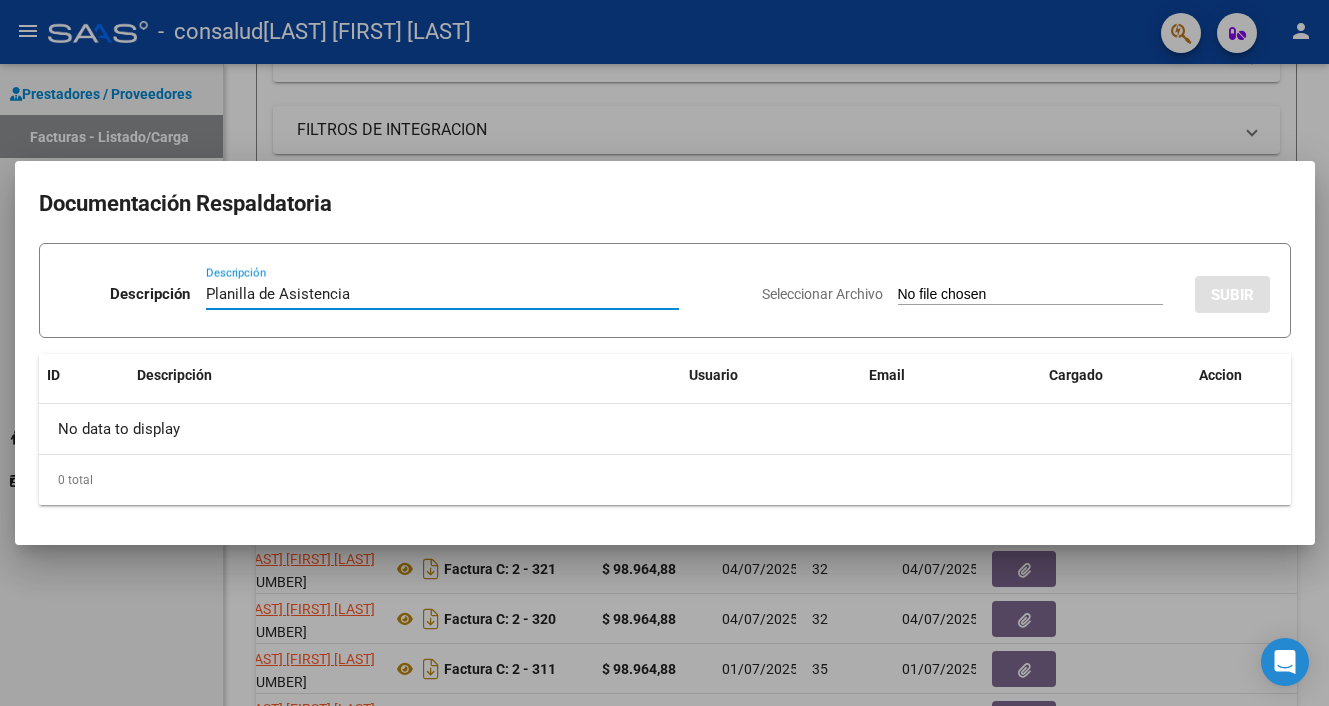 type on "Planilla de Asistencia" 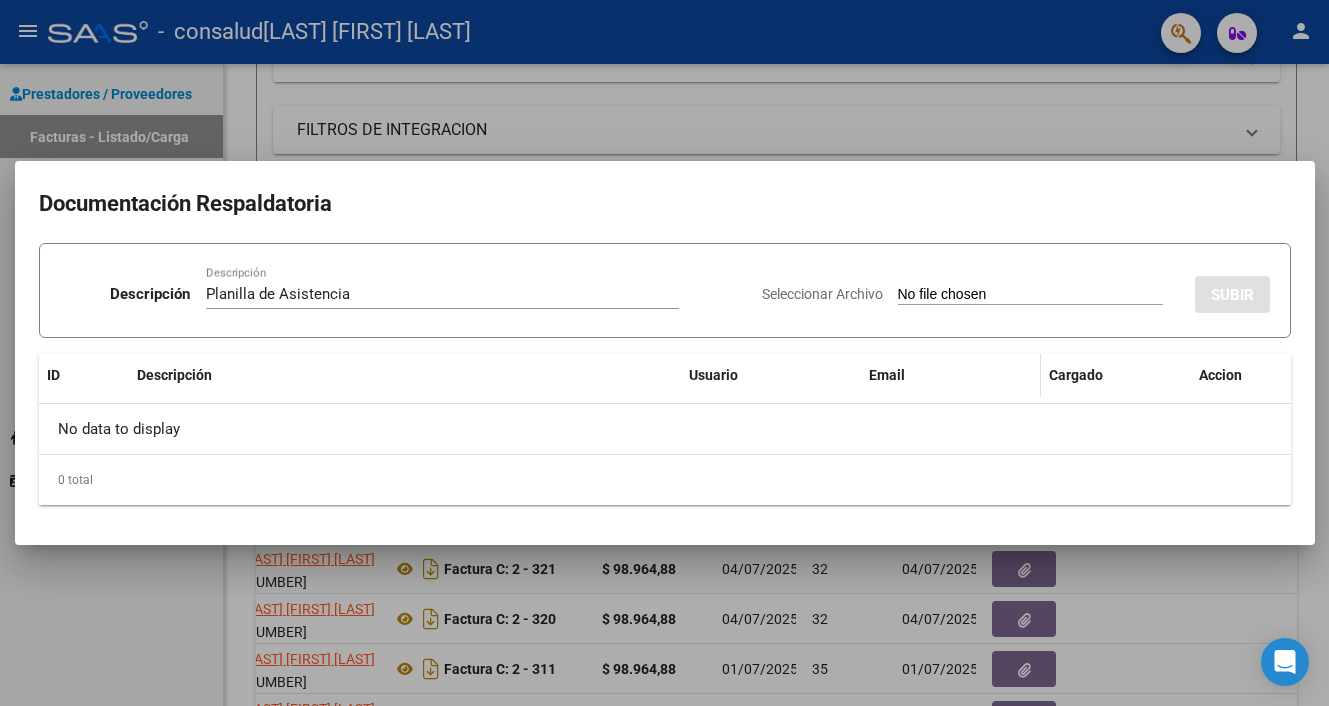 type on "C:\fakepath\Planilla de asistencia [FIRST] [LAST] [MONTH] [YEAR].pdf" 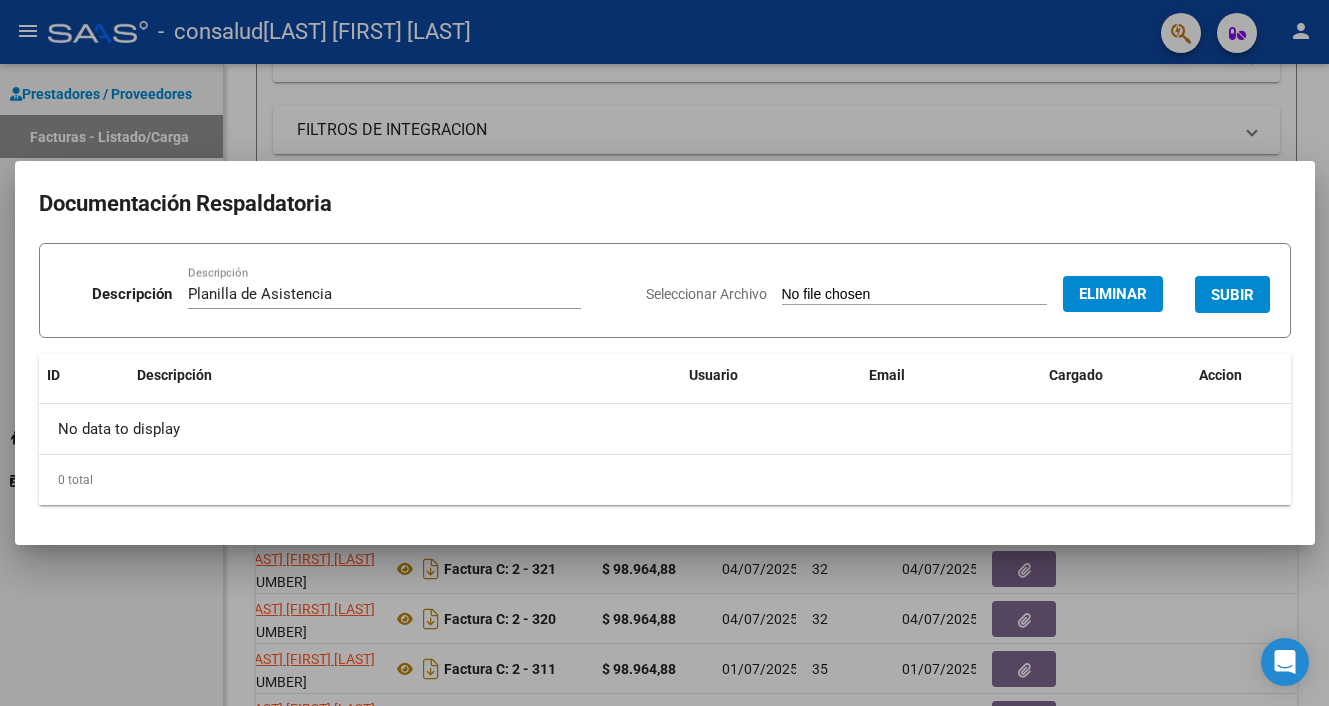 click on "SUBIR" at bounding box center [1232, 295] 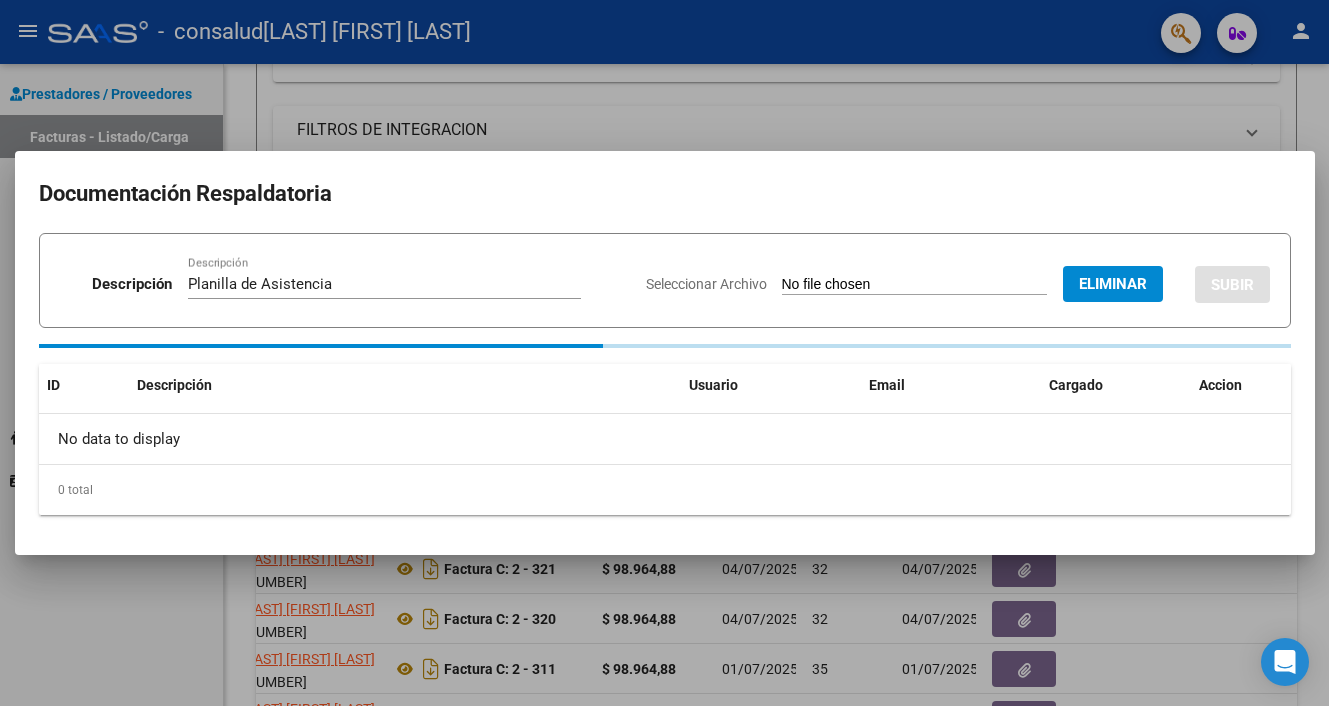 type 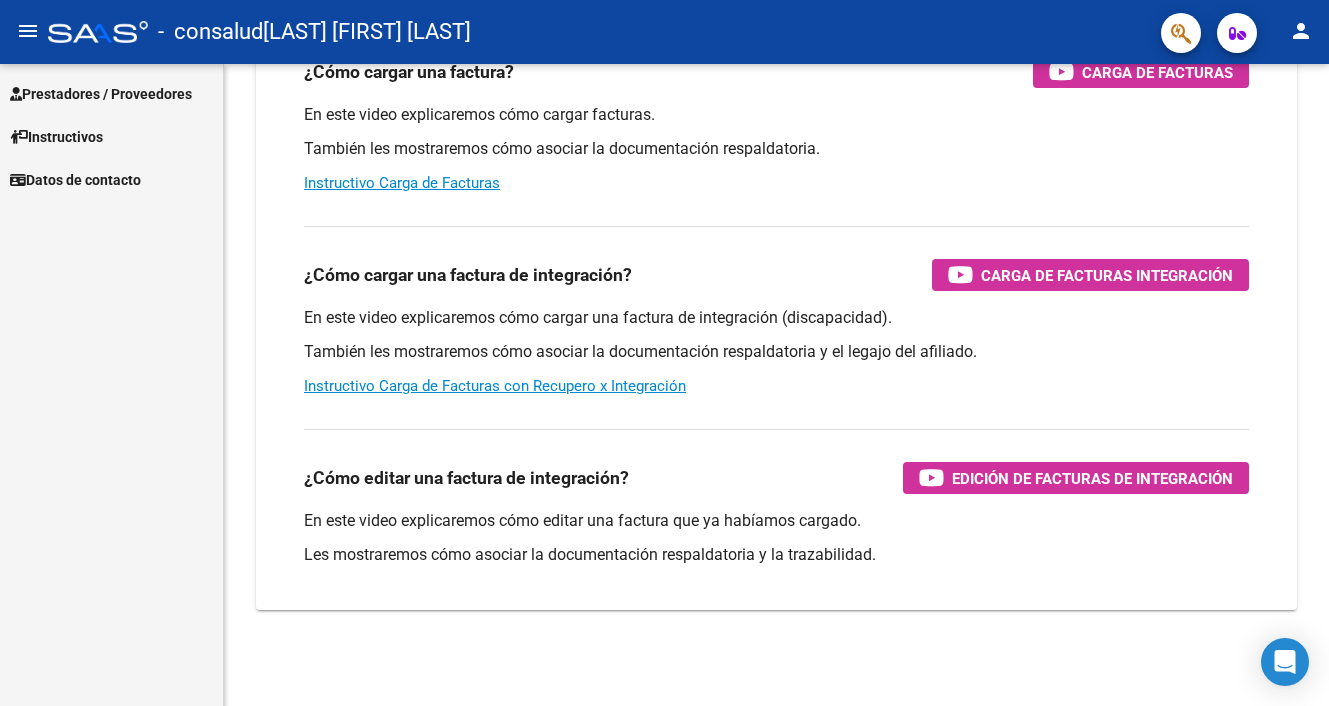 scroll, scrollTop: 235, scrollLeft: 0, axis: vertical 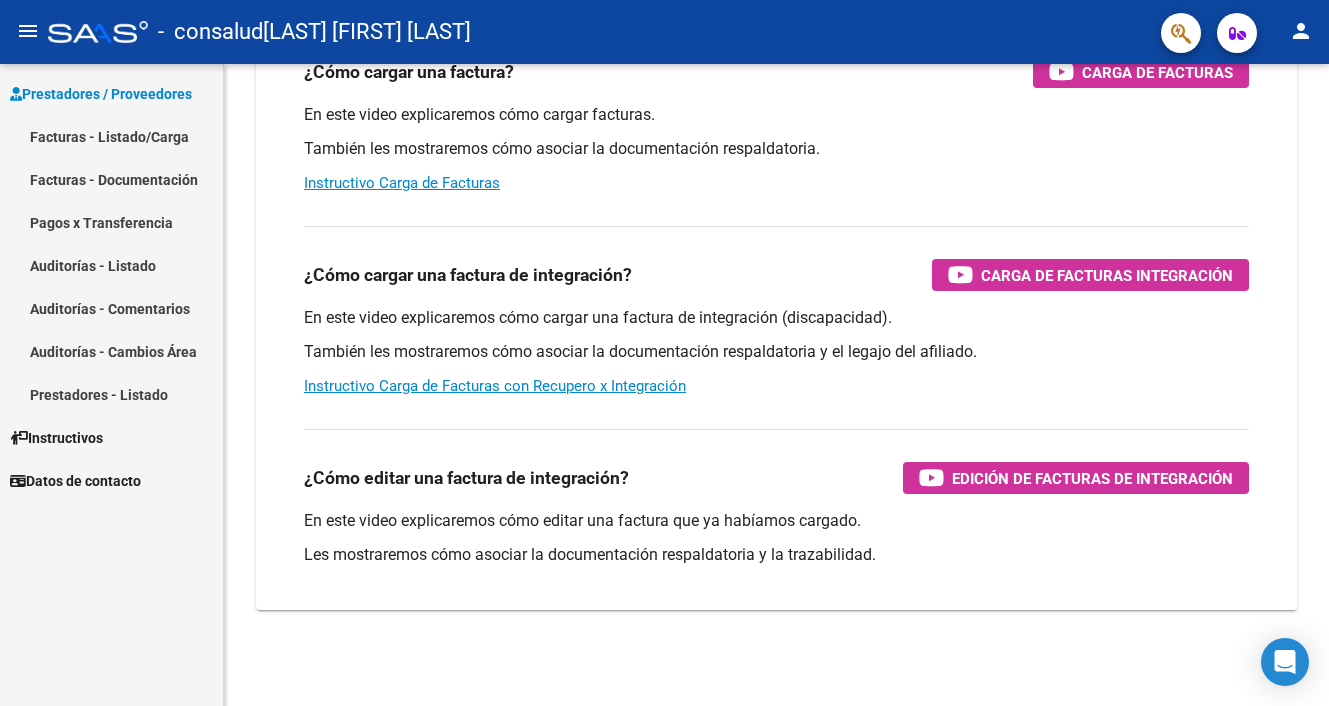 click on "Facturas - Listado/Carga" at bounding box center [111, 136] 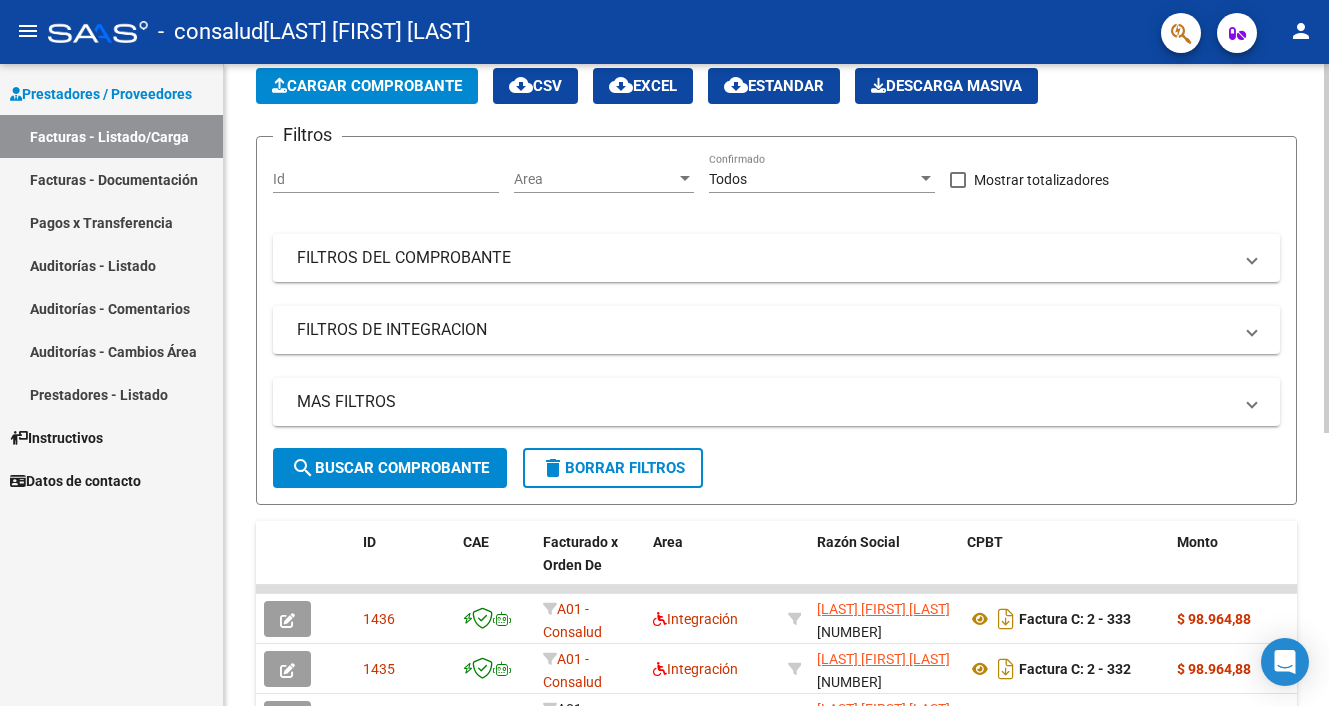 scroll, scrollTop: 301, scrollLeft: 0, axis: vertical 